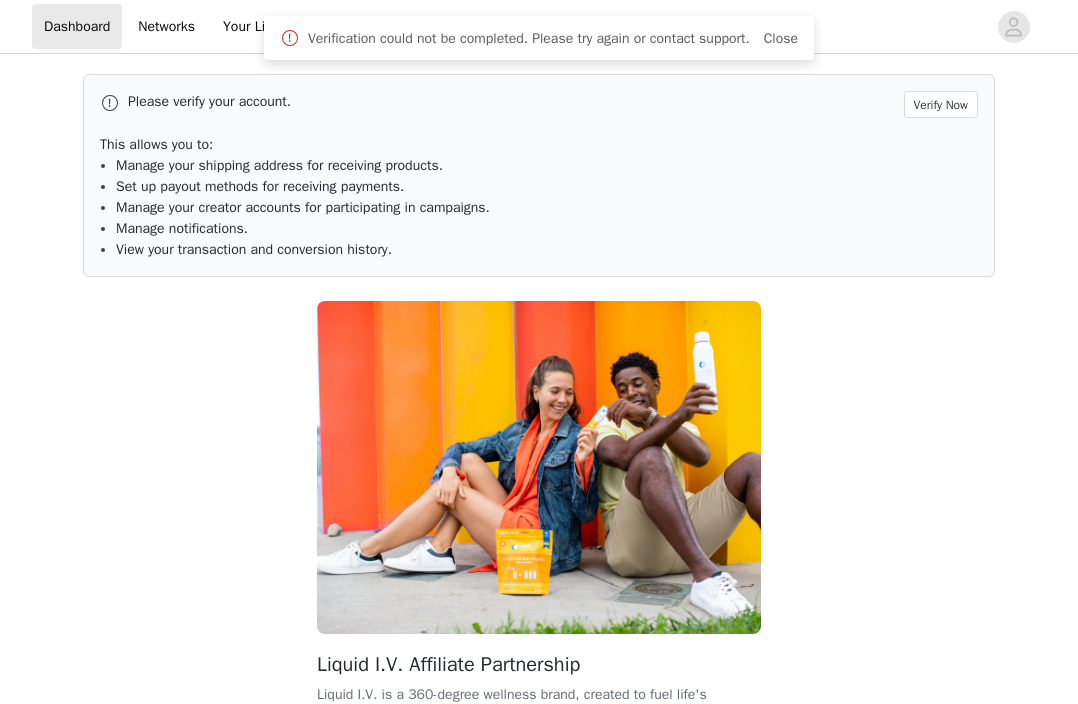 scroll, scrollTop: 0, scrollLeft: 0, axis: both 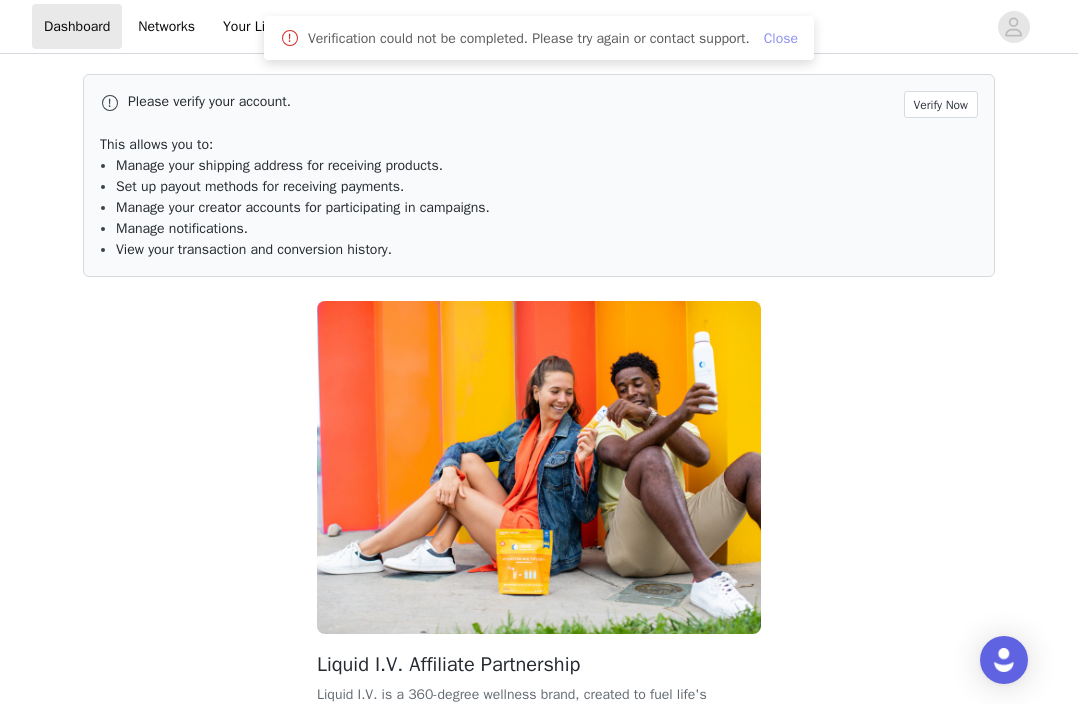 click on "Close" at bounding box center [781, 38] 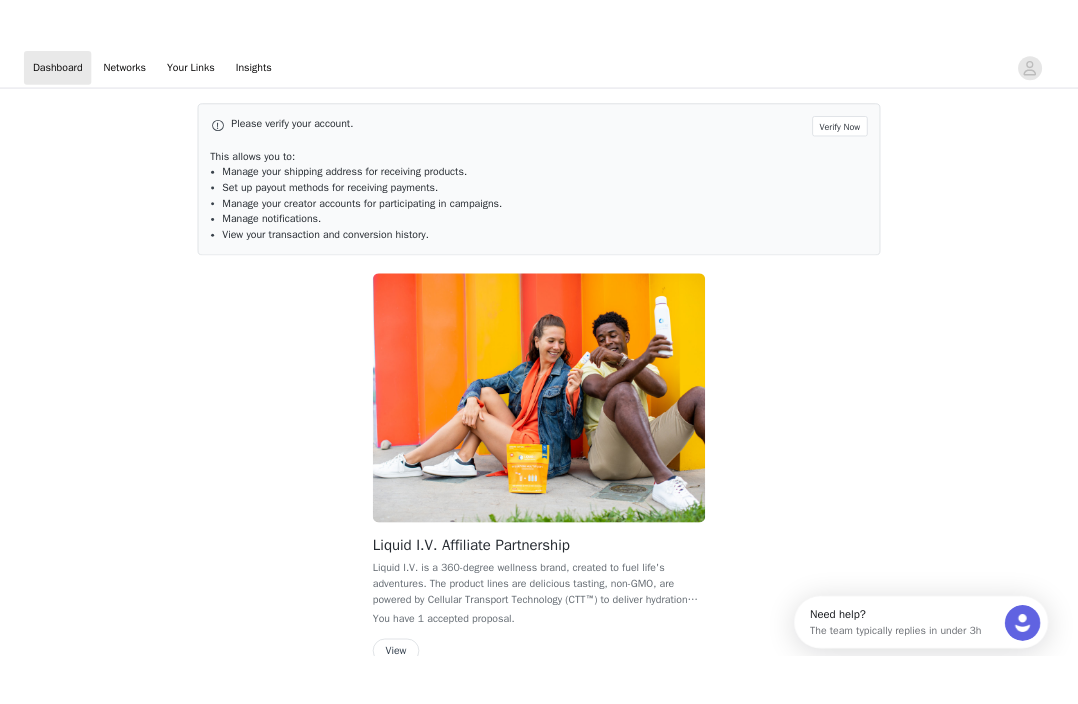 scroll, scrollTop: 0, scrollLeft: 0, axis: both 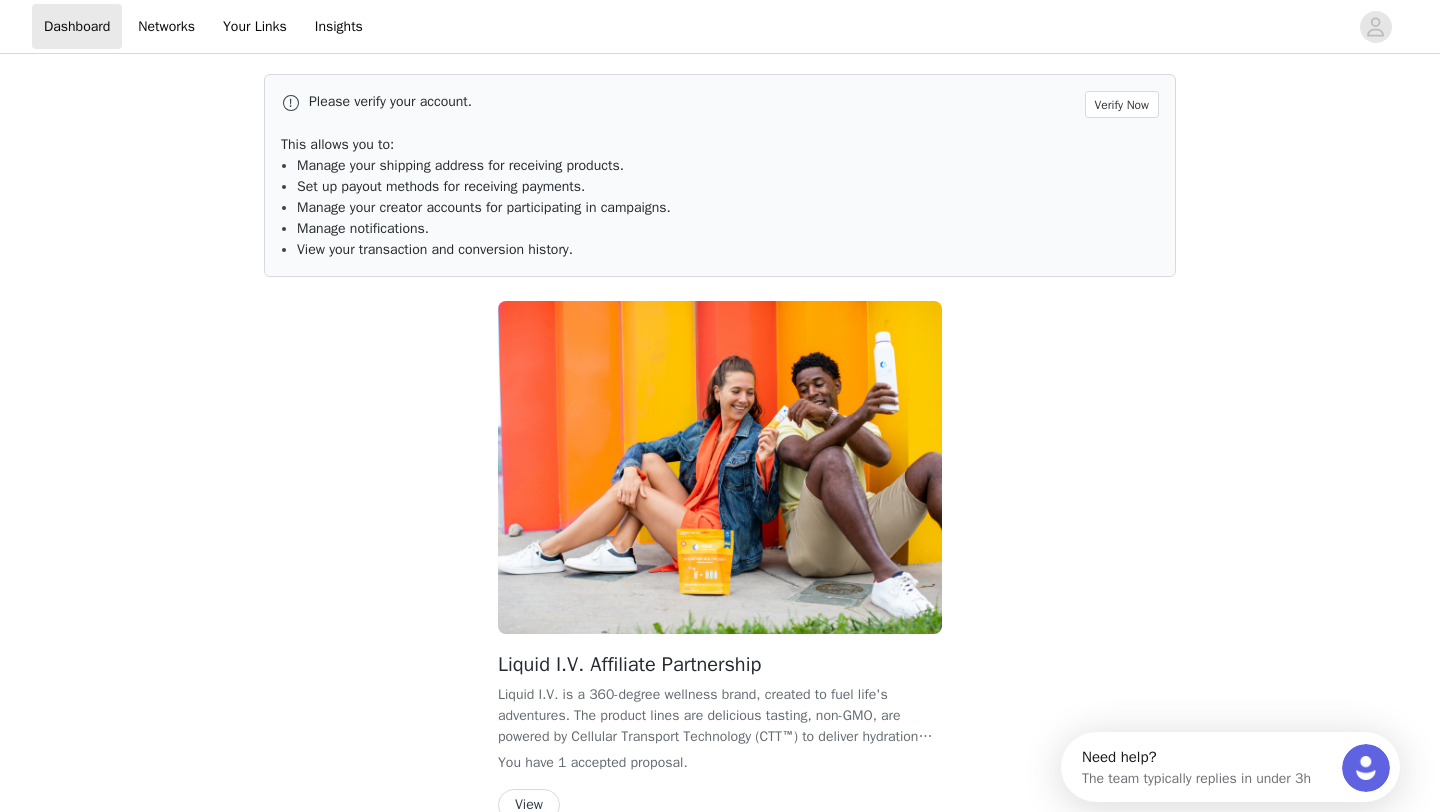 click on "Please verify your account.   Verify Now   This allows you to:   Manage your shipping address for receiving products.   Set up payout methods for receiving payments.   Manage your creator accounts for participating in campaigns.    Manage notifications.   View your transaction and conversion history." at bounding box center [720, 175] 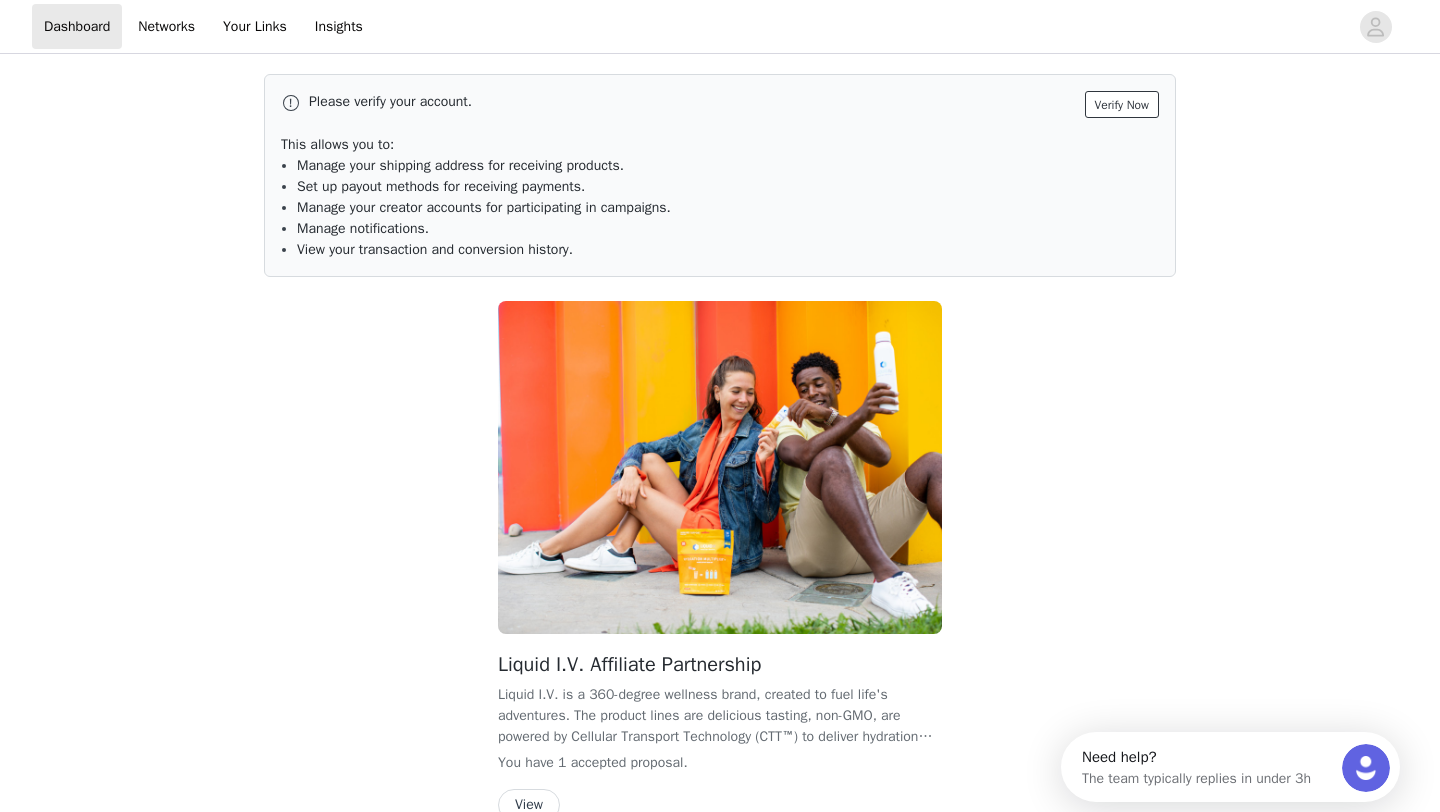 click on "Verify Now" at bounding box center [1122, 104] 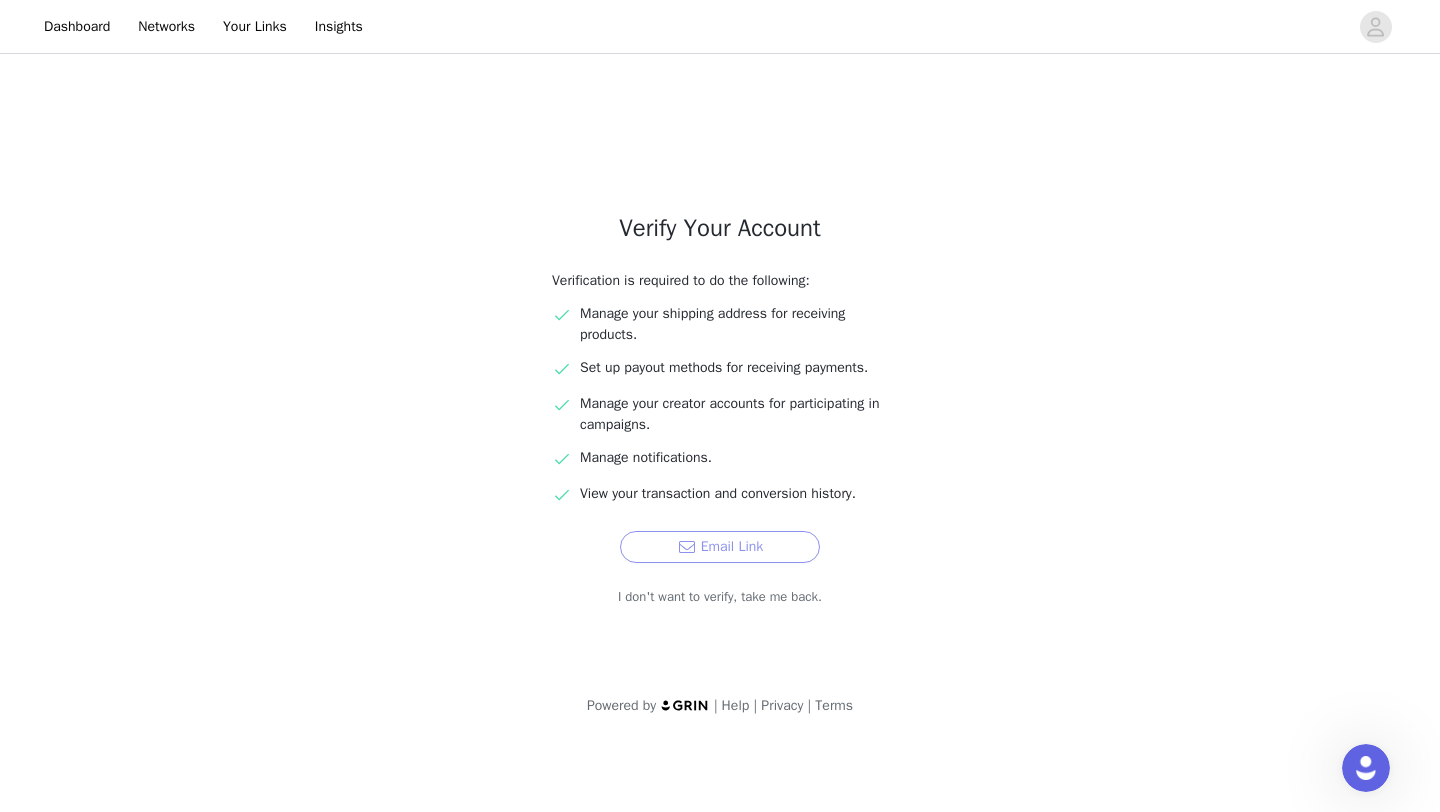 click on "Email Link" at bounding box center [720, 547] 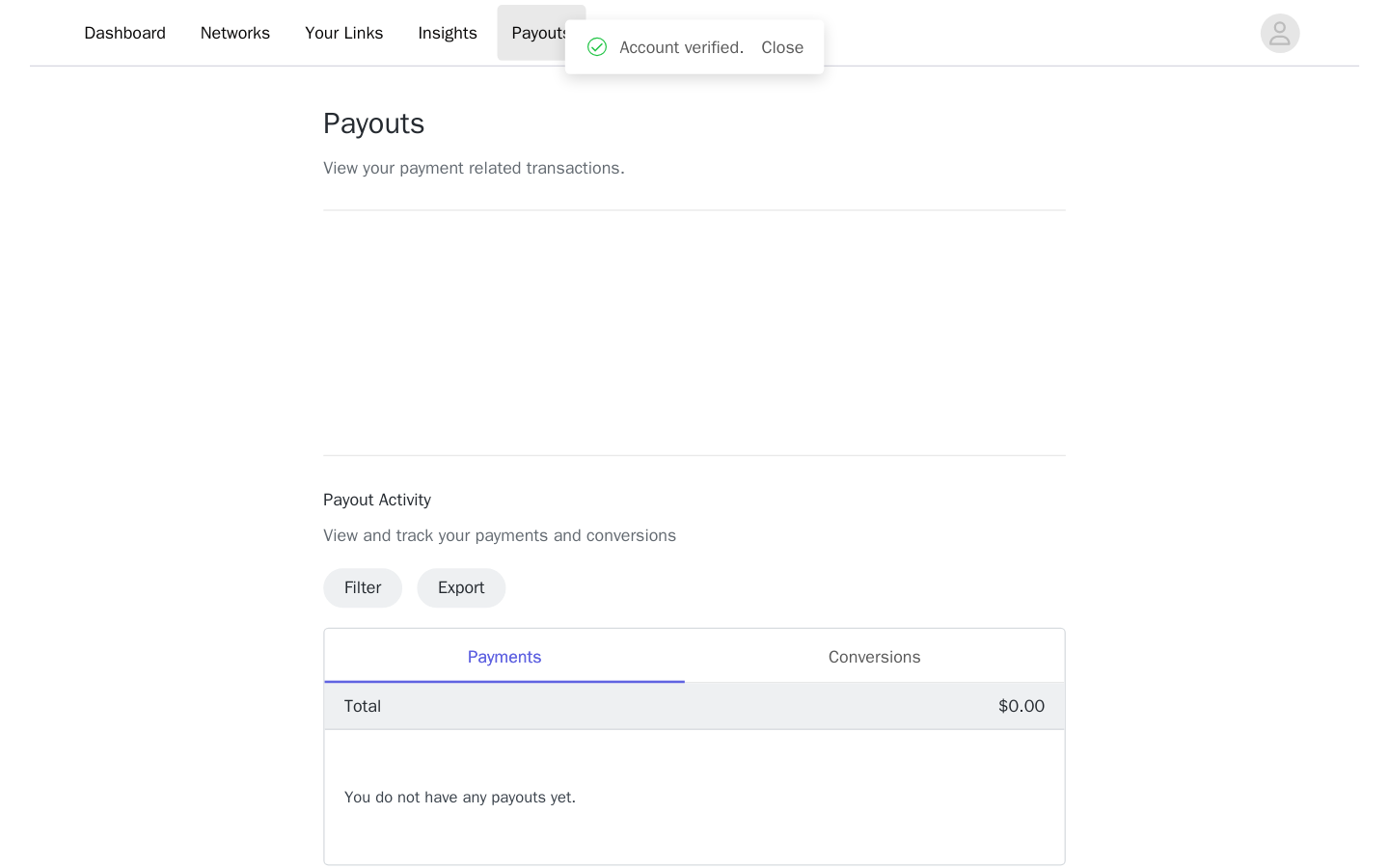 scroll, scrollTop: 0, scrollLeft: 0, axis: both 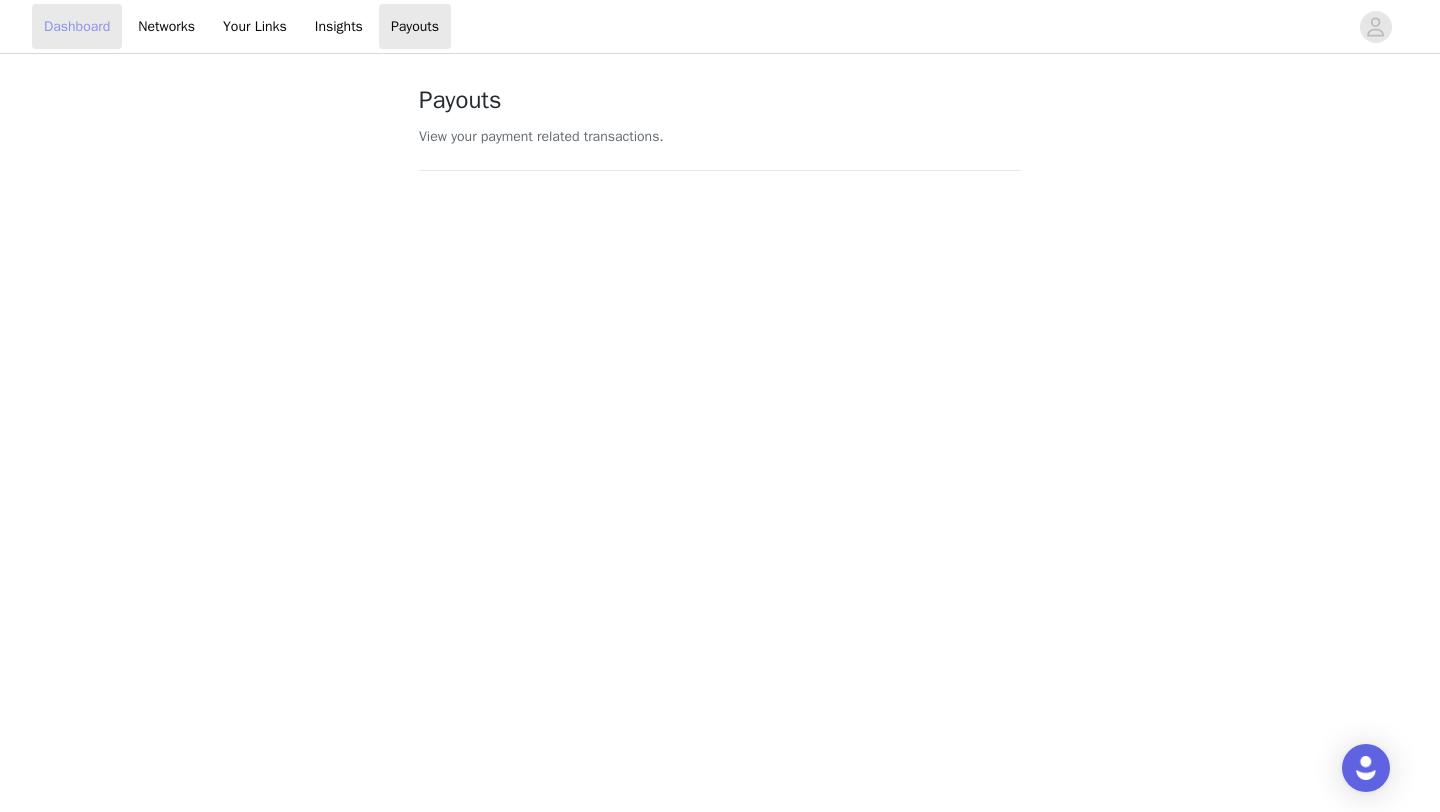 click on "Dashboard" at bounding box center [77, 26] 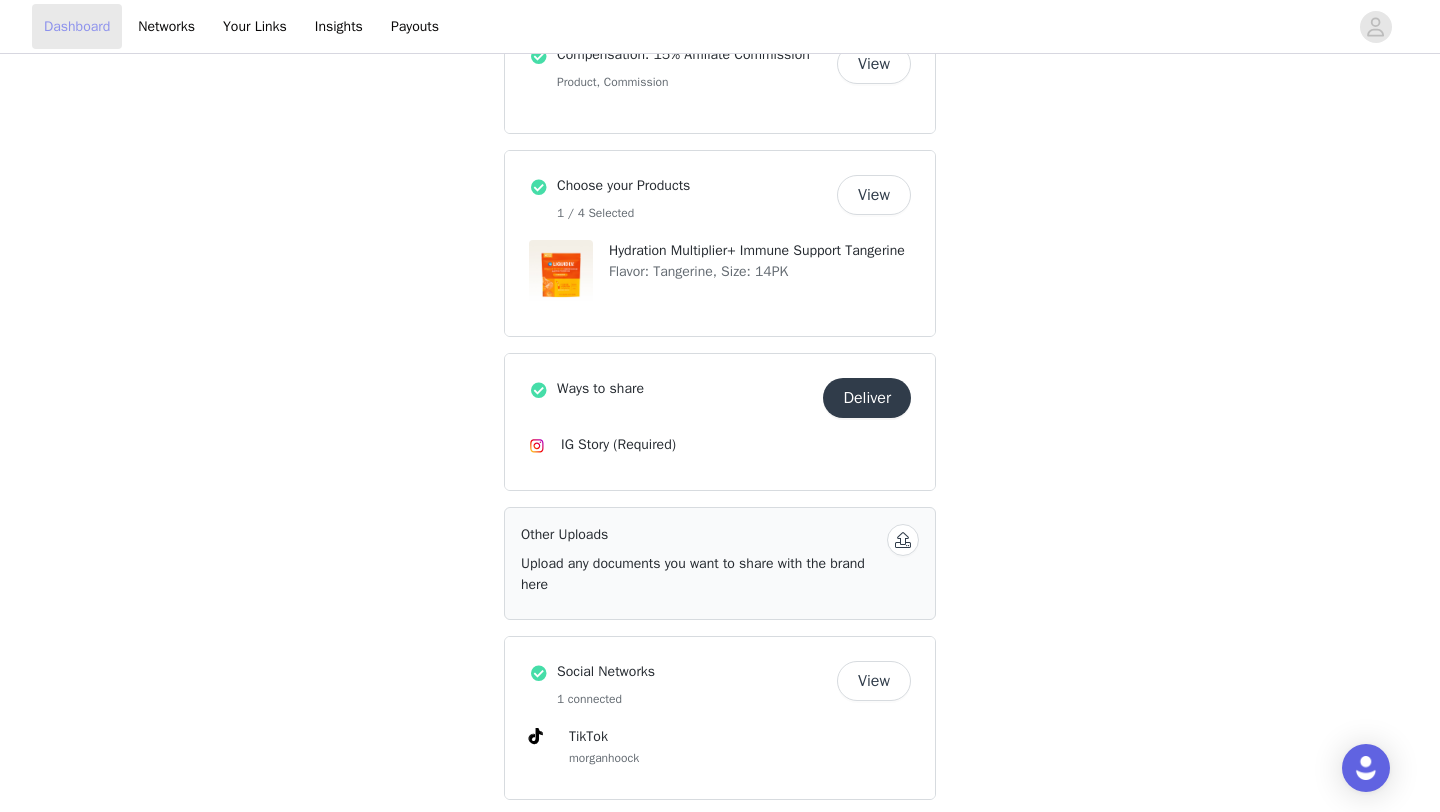 scroll, scrollTop: 531, scrollLeft: 0, axis: vertical 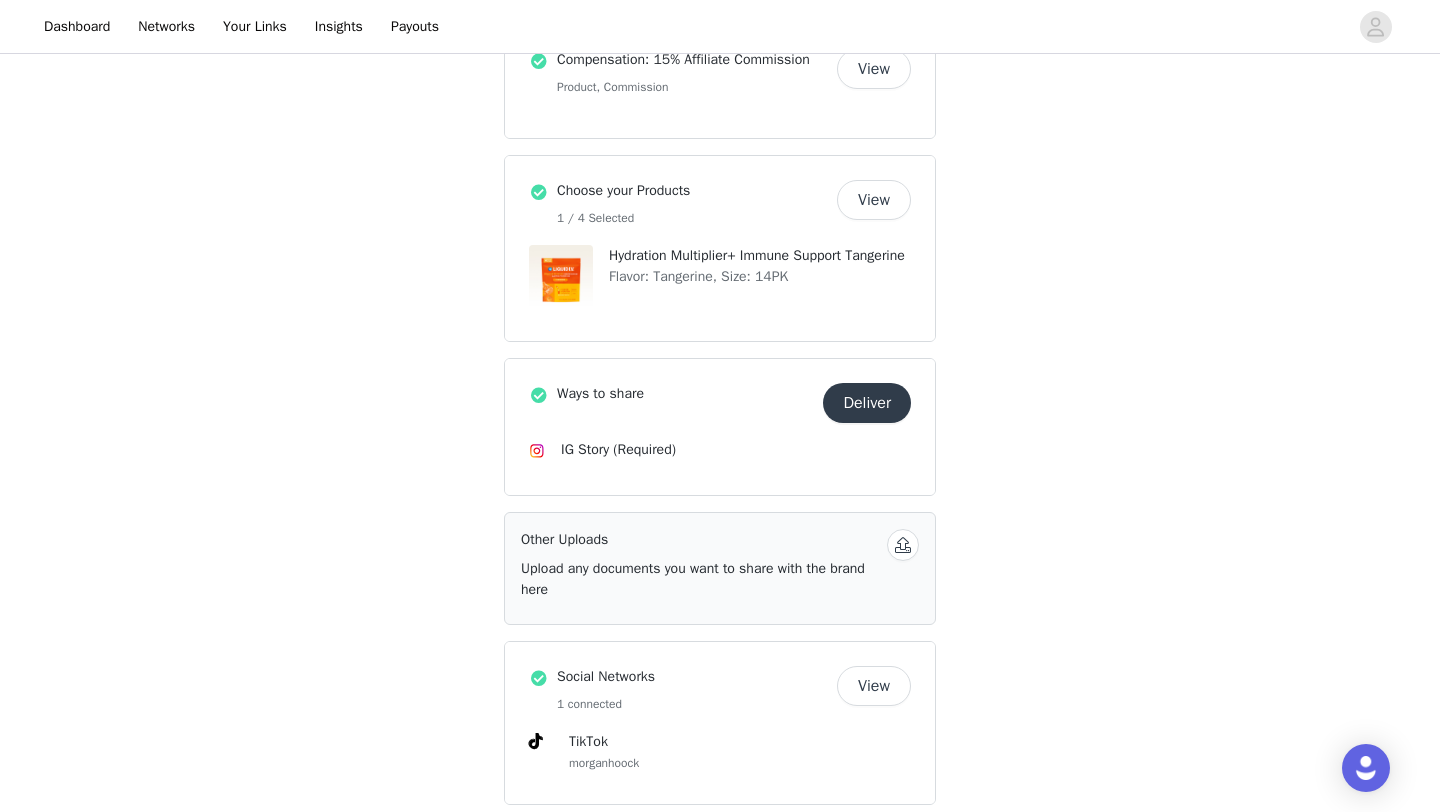 click on "View" at bounding box center (874, 200) 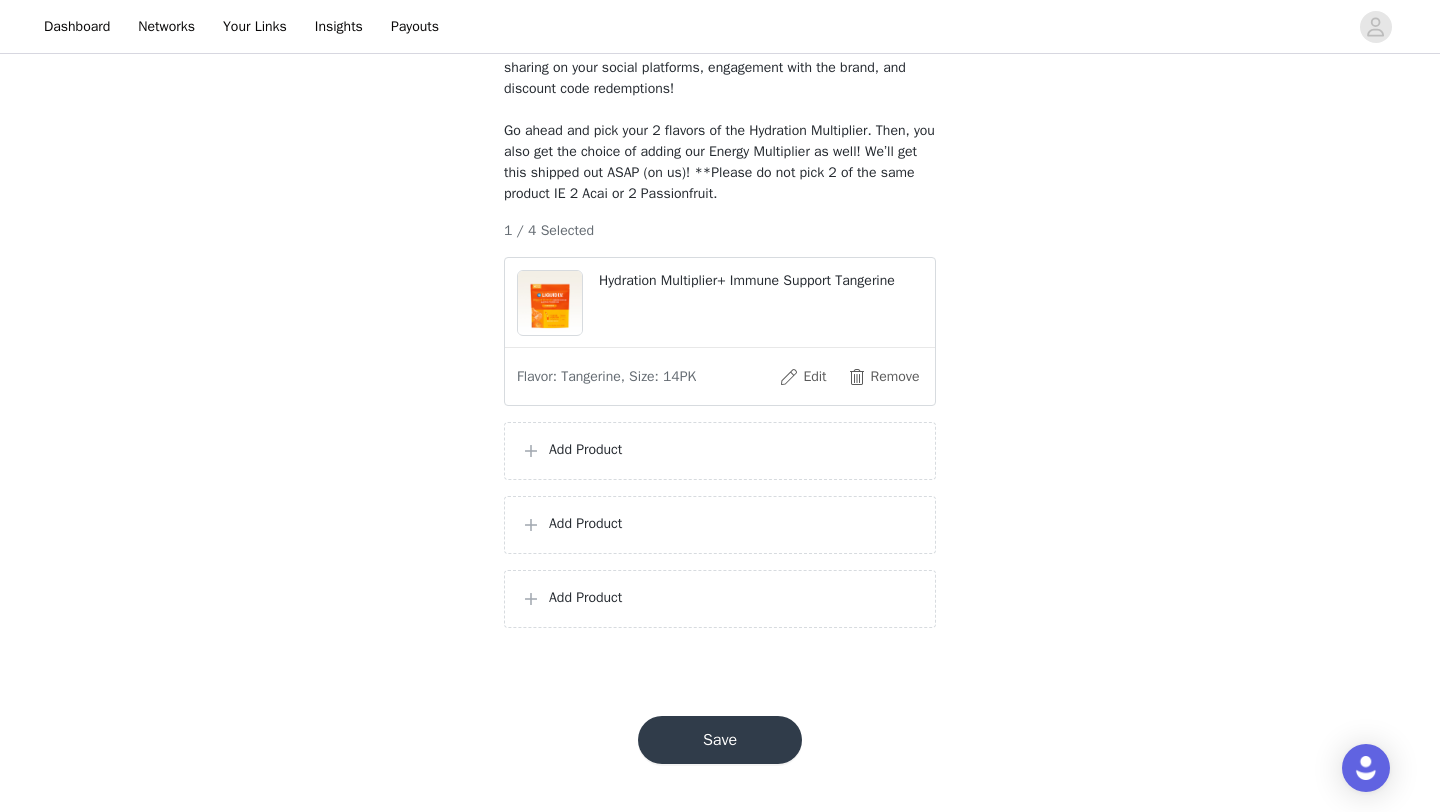 scroll, scrollTop: 218, scrollLeft: 0, axis: vertical 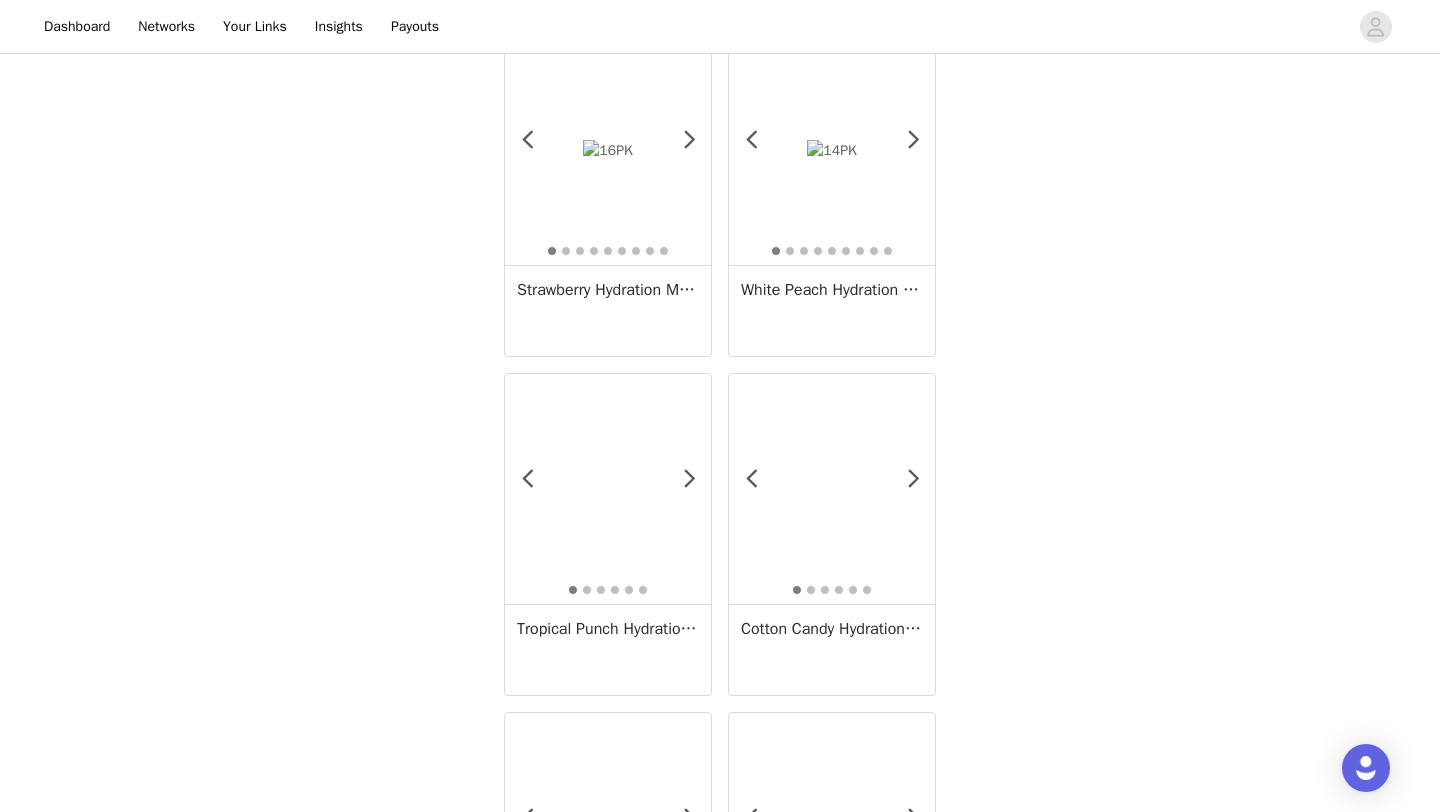 click on "White Peach Hydration Multiplier Sugar-Free" at bounding box center (832, 310) 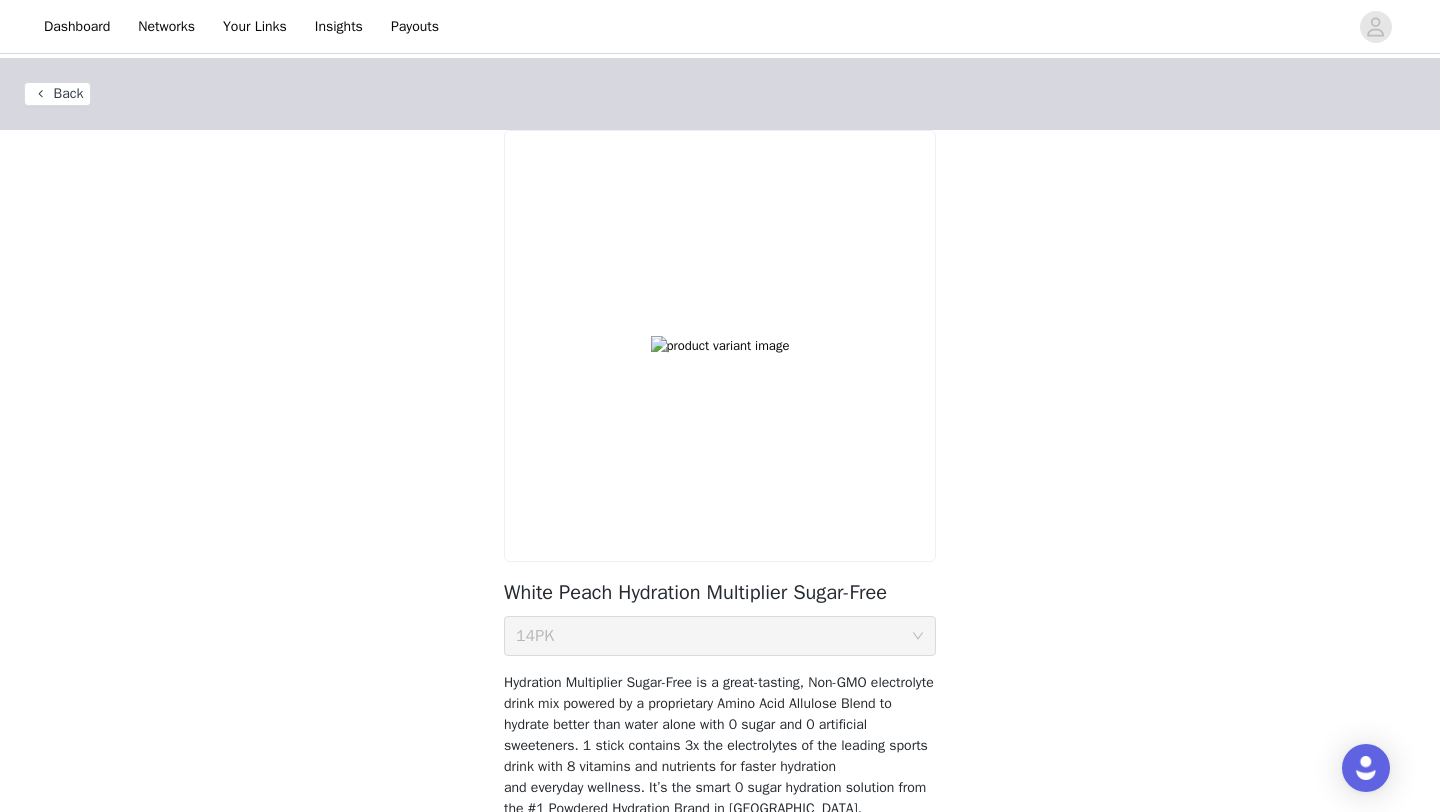 scroll, scrollTop: 148, scrollLeft: 0, axis: vertical 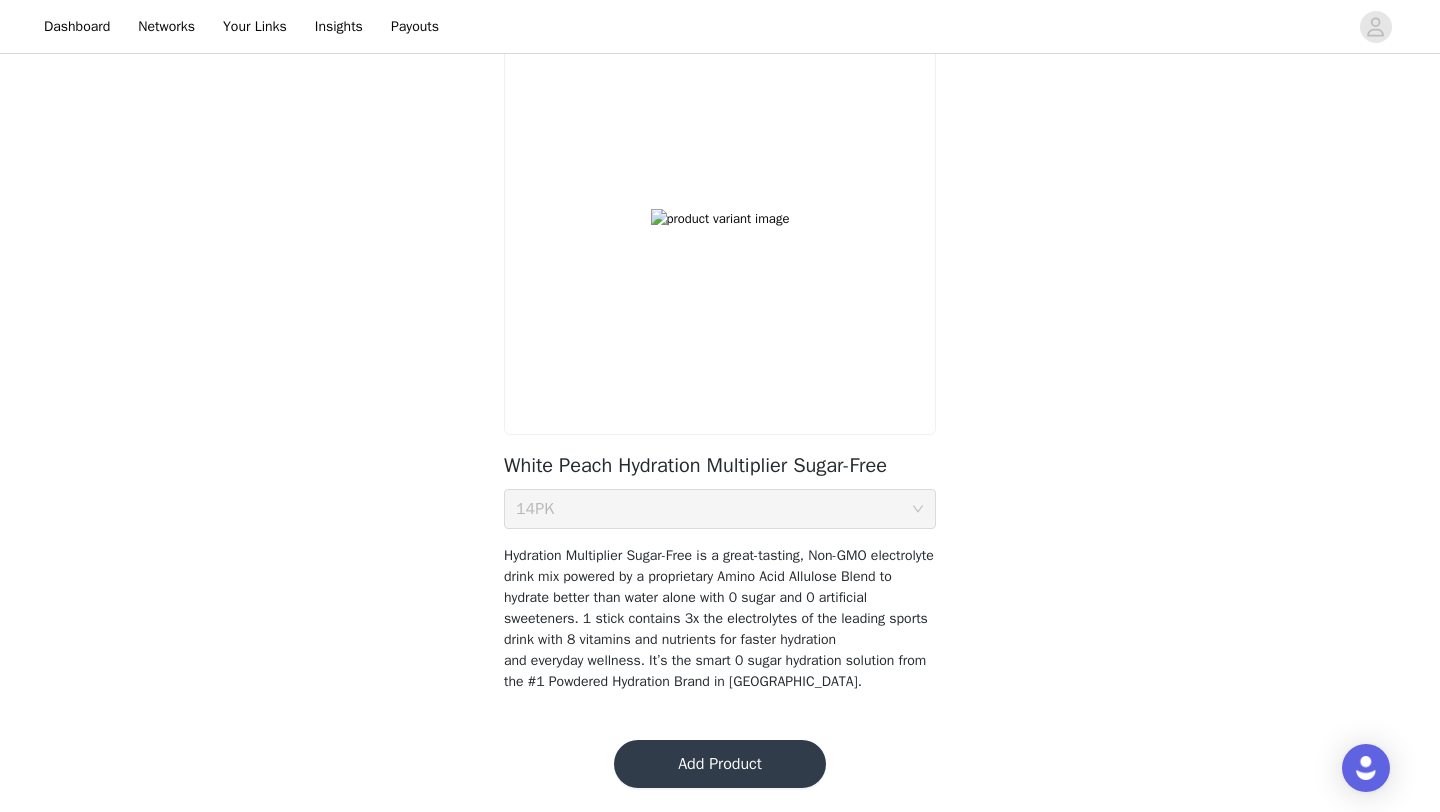 click on "Add Product" at bounding box center (720, 764) 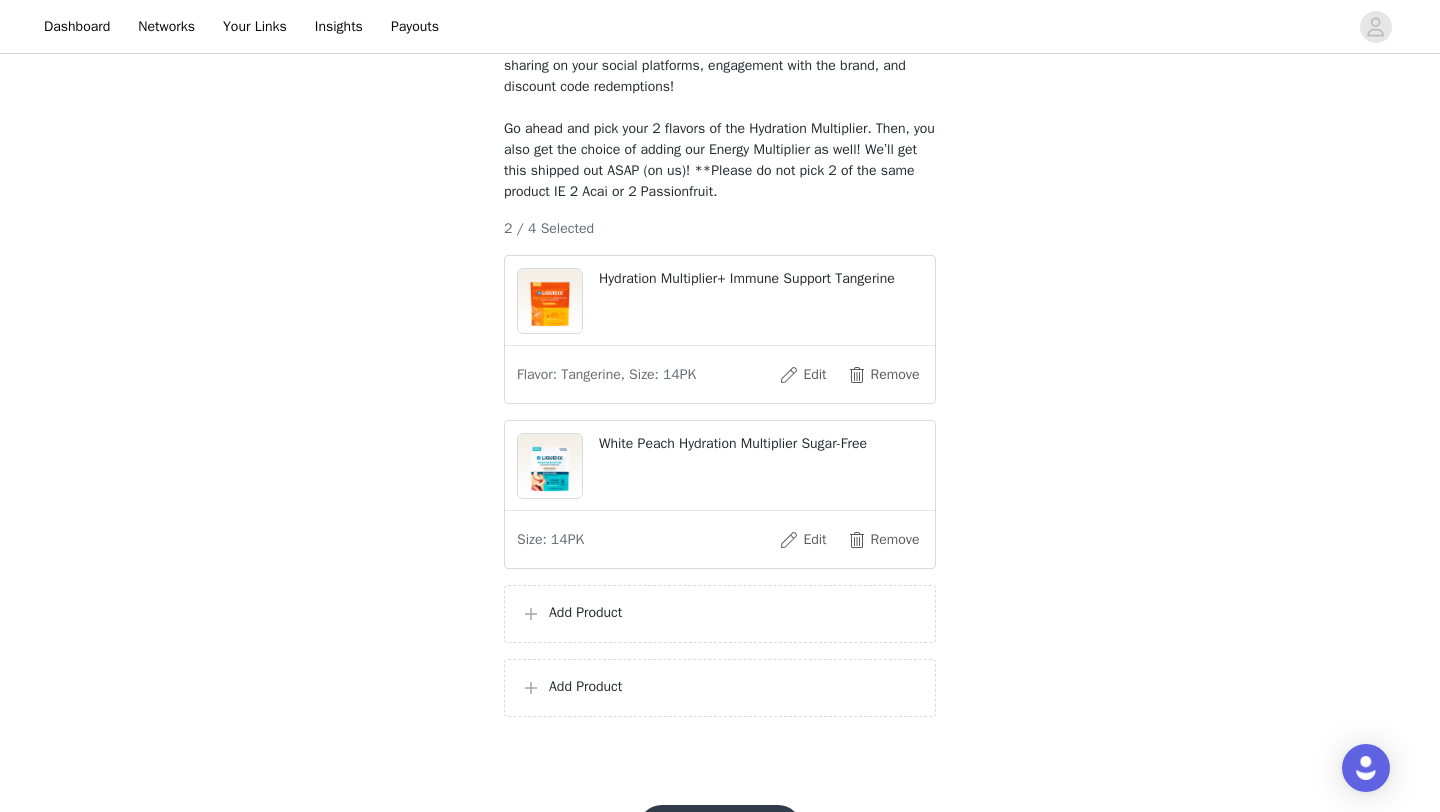 scroll, scrollTop: 309, scrollLeft: 0, axis: vertical 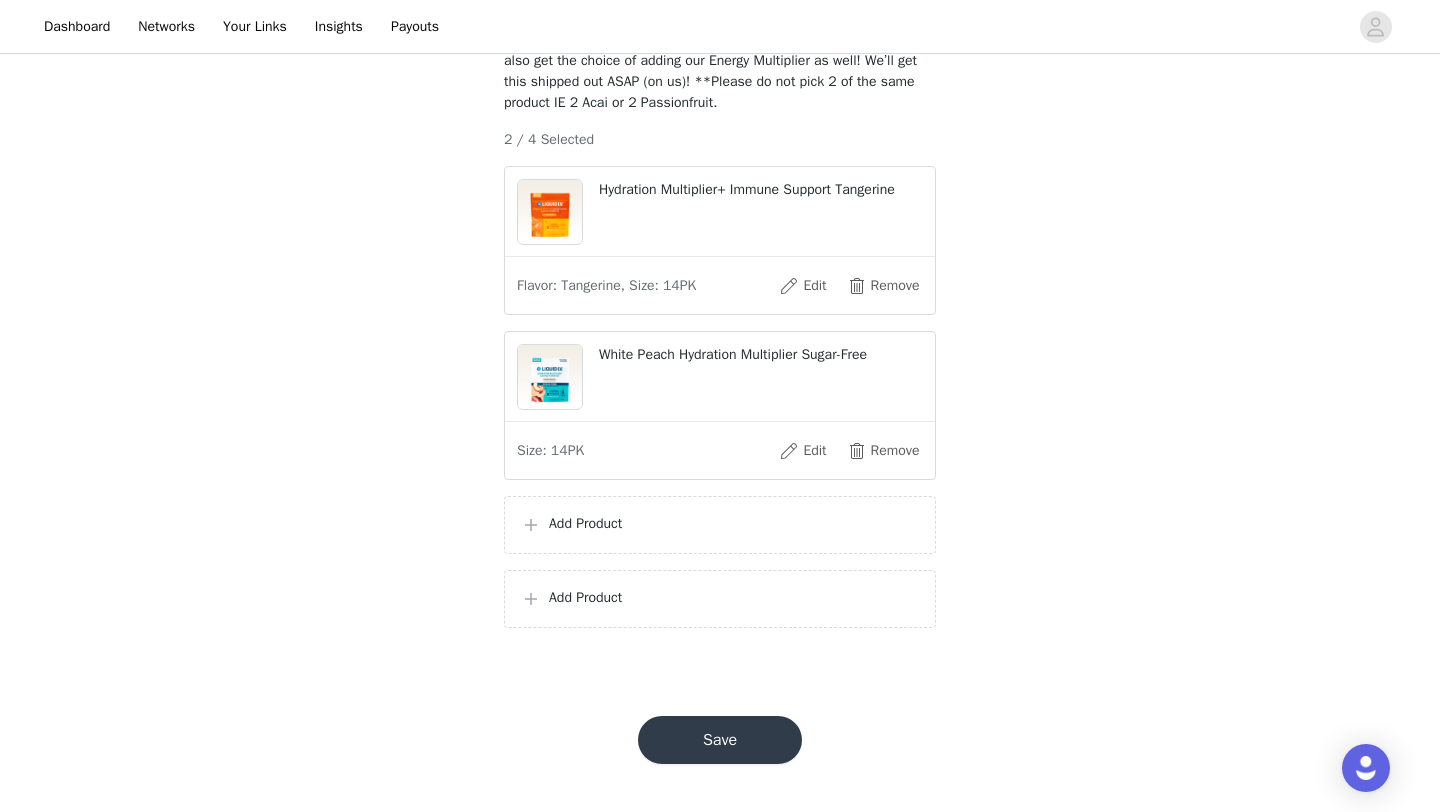 click on "Add Product" at bounding box center (720, 525) 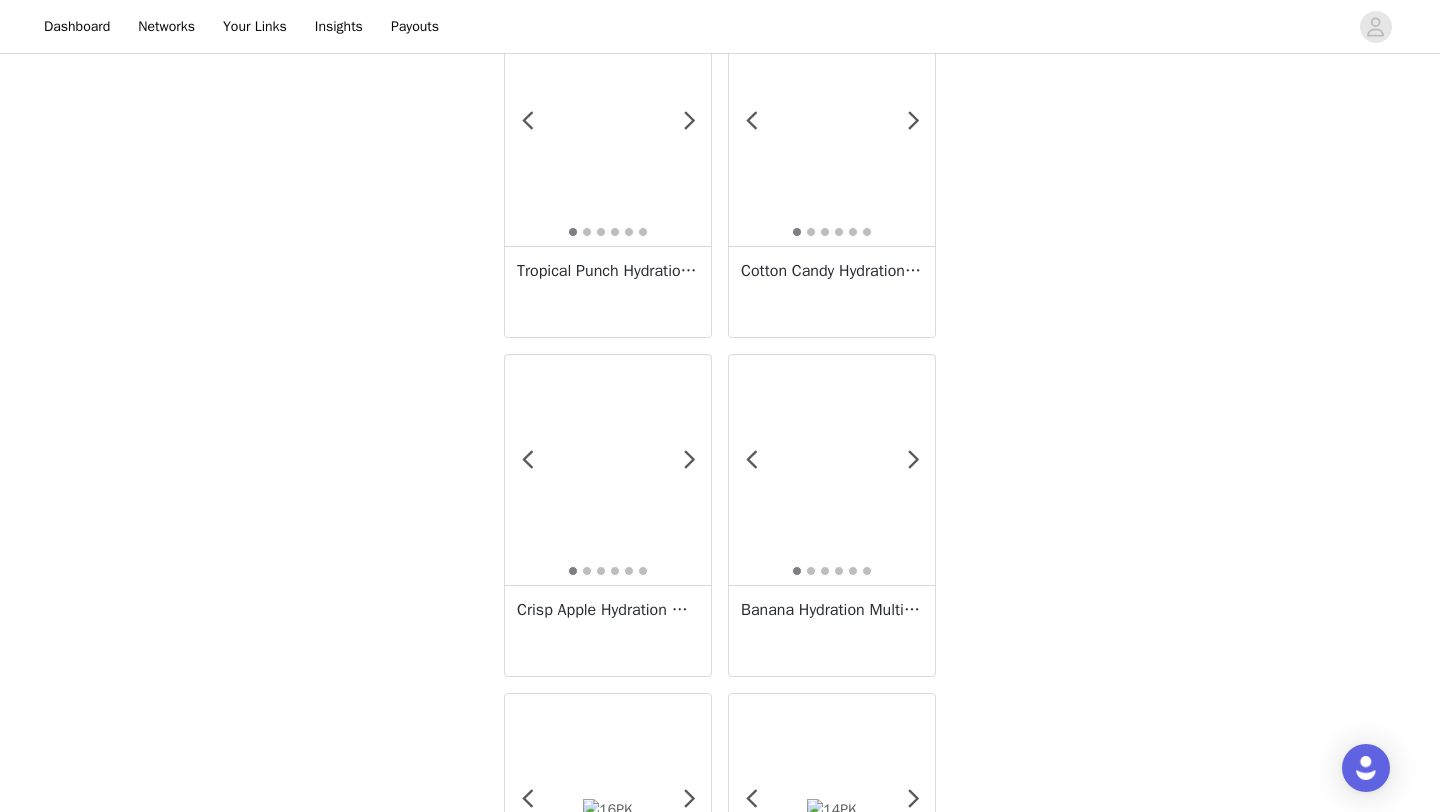 scroll, scrollTop: 1133, scrollLeft: 0, axis: vertical 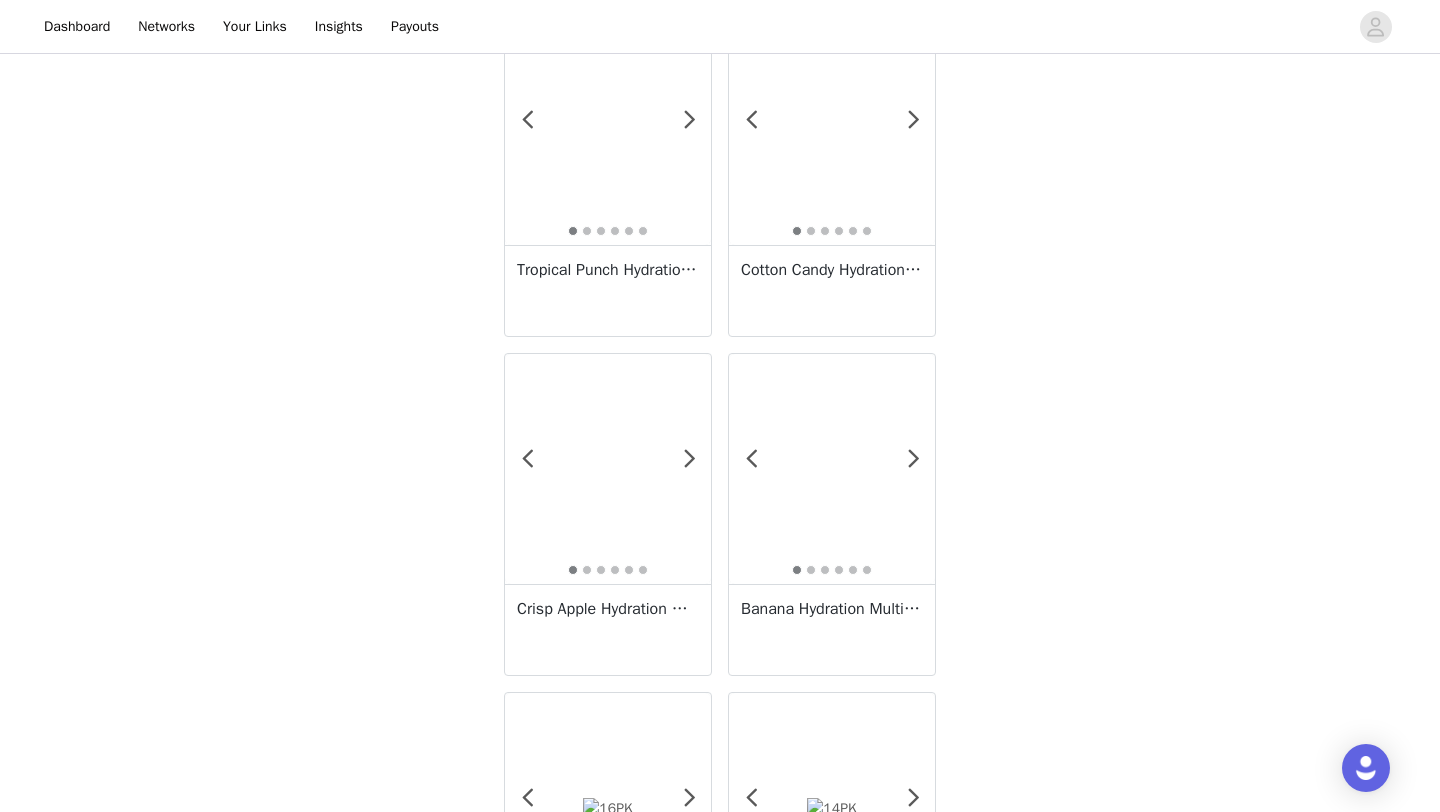 click on "Cotton Candy Hydration Multiplier For Kids" at bounding box center [832, 290] 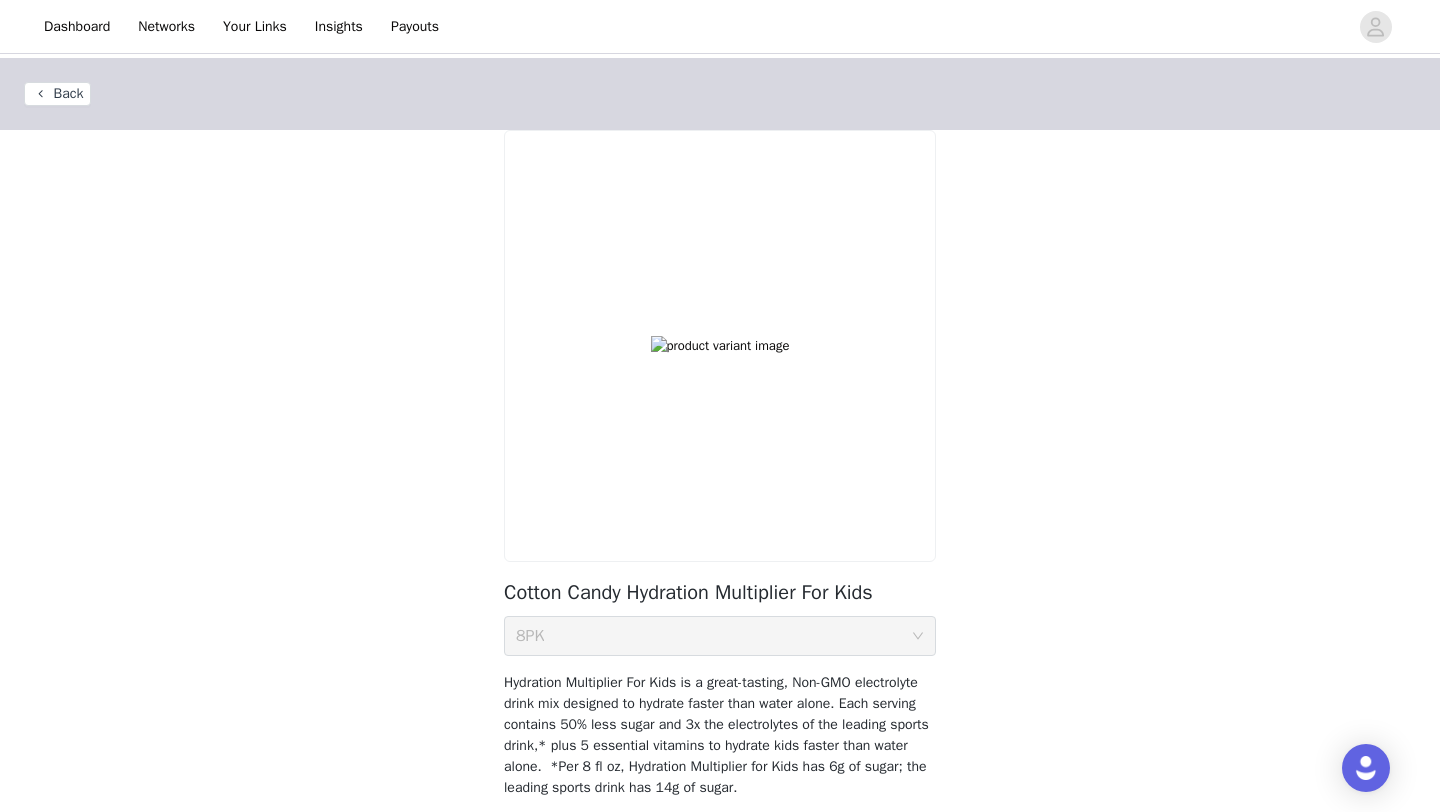 scroll, scrollTop: 106, scrollLeft: 0, axis: vertical 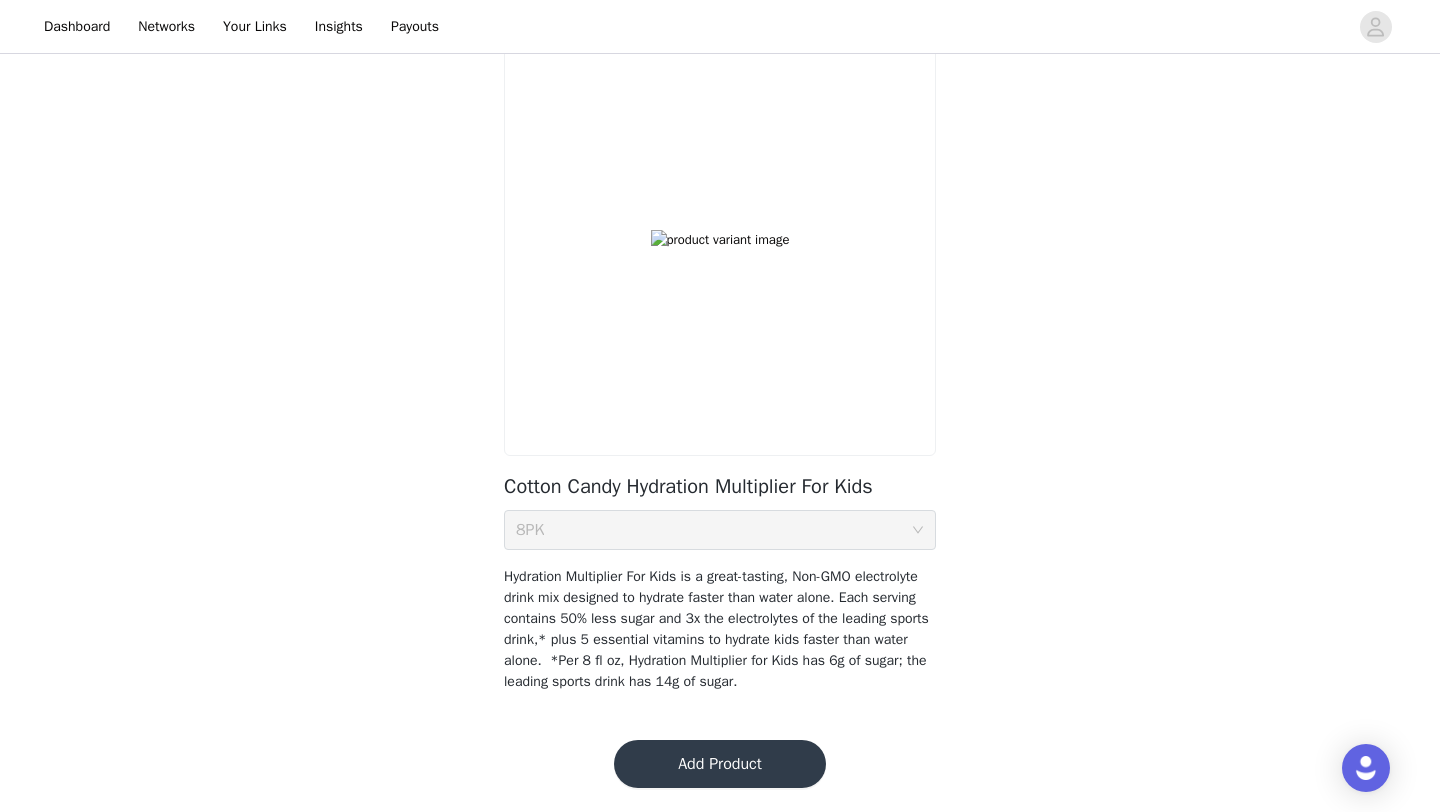click on "Add Product" at bounding box center (720, 764) 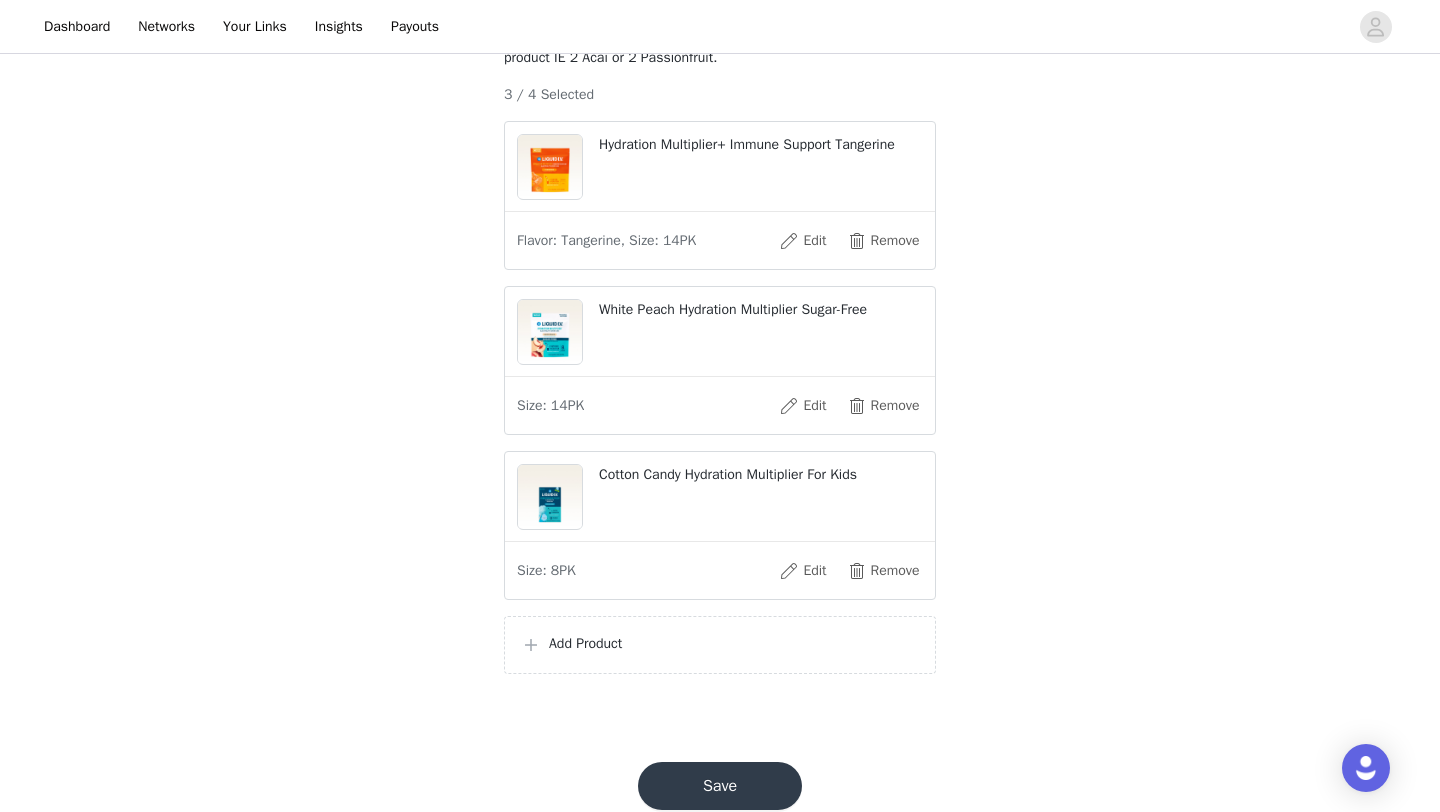 scroll, scrollTop: 400, scrollLeft: 0, axis: vertical 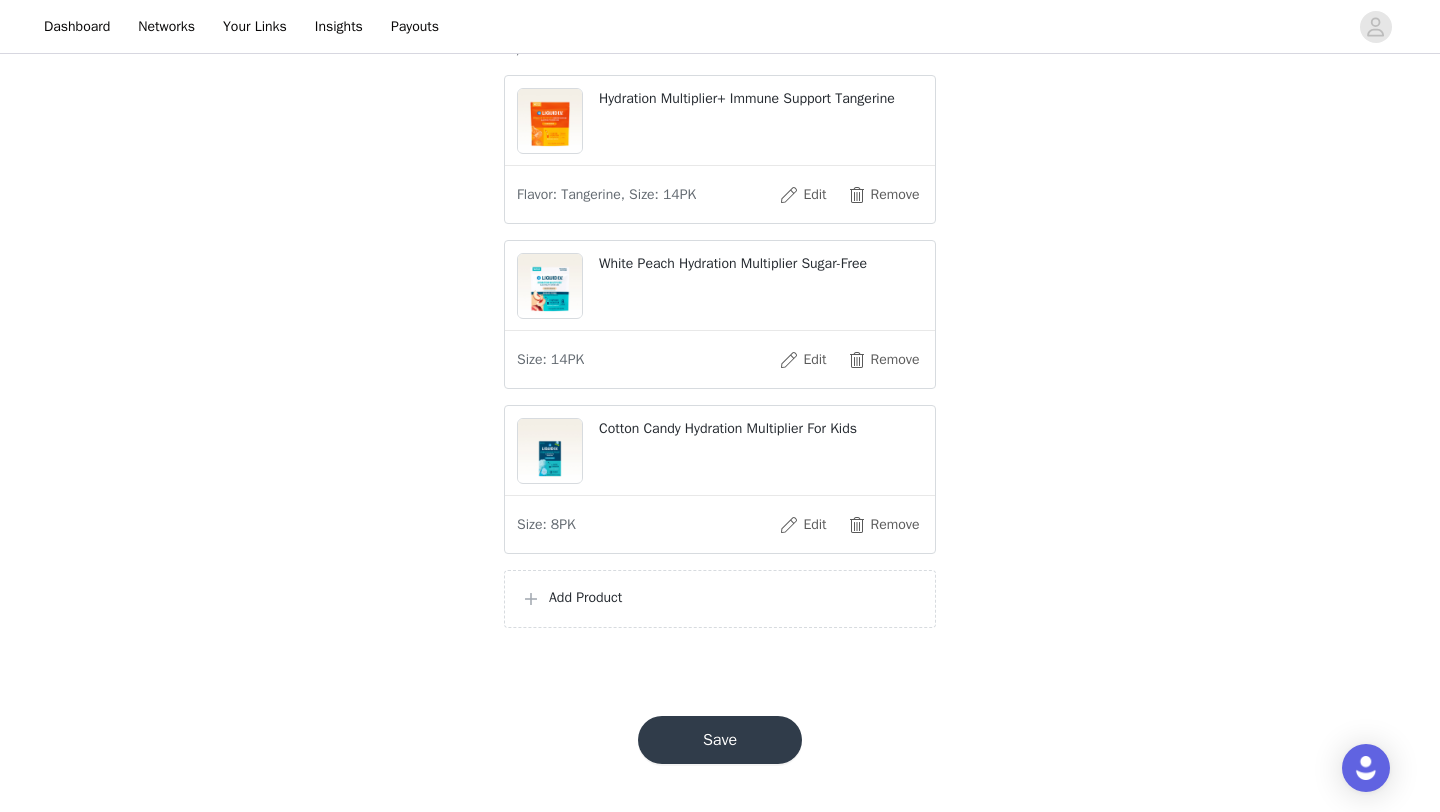 click on "Add Product" at bounding box center [720, 599] 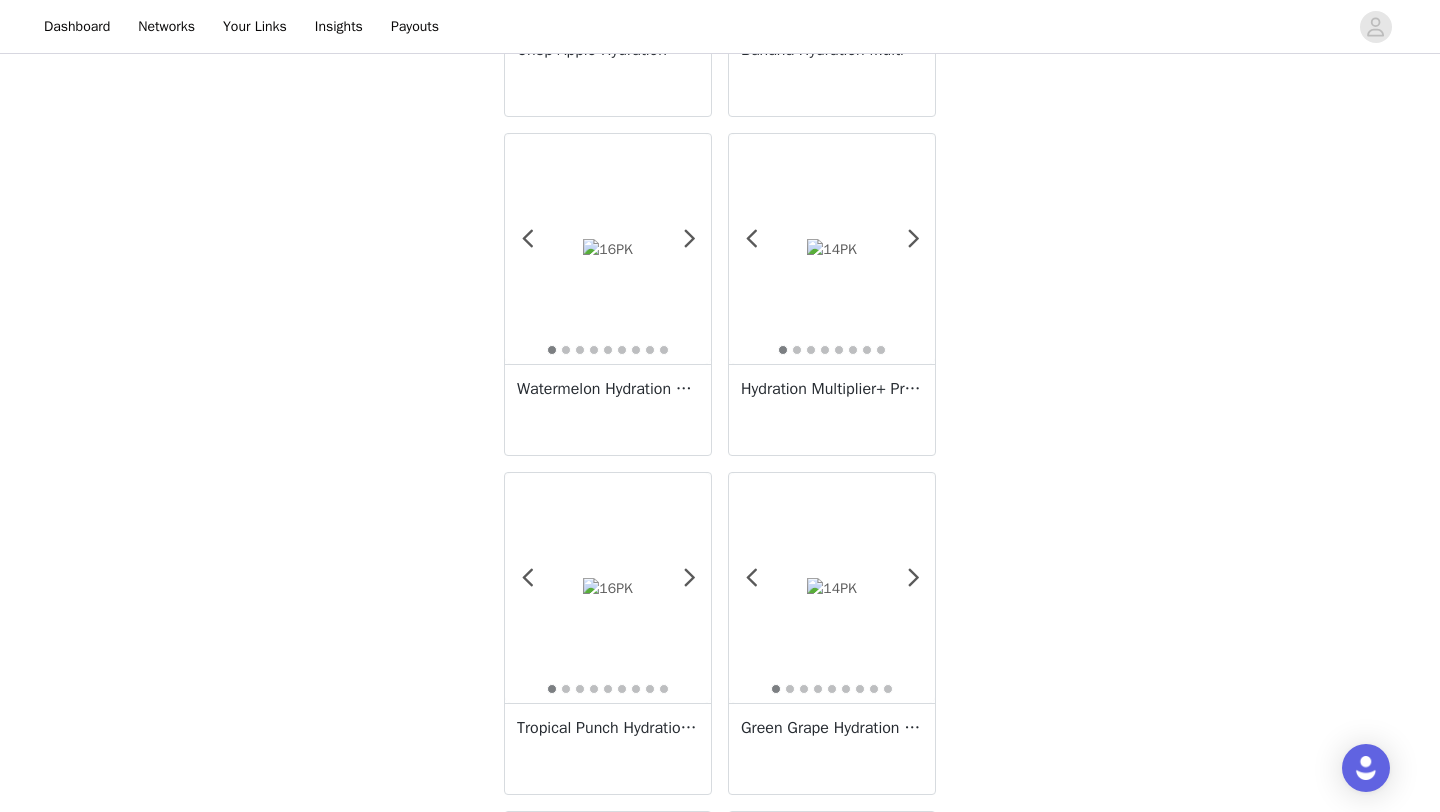scroll, scrollTop: 1997, scrollLeft: 0, axis: vertical 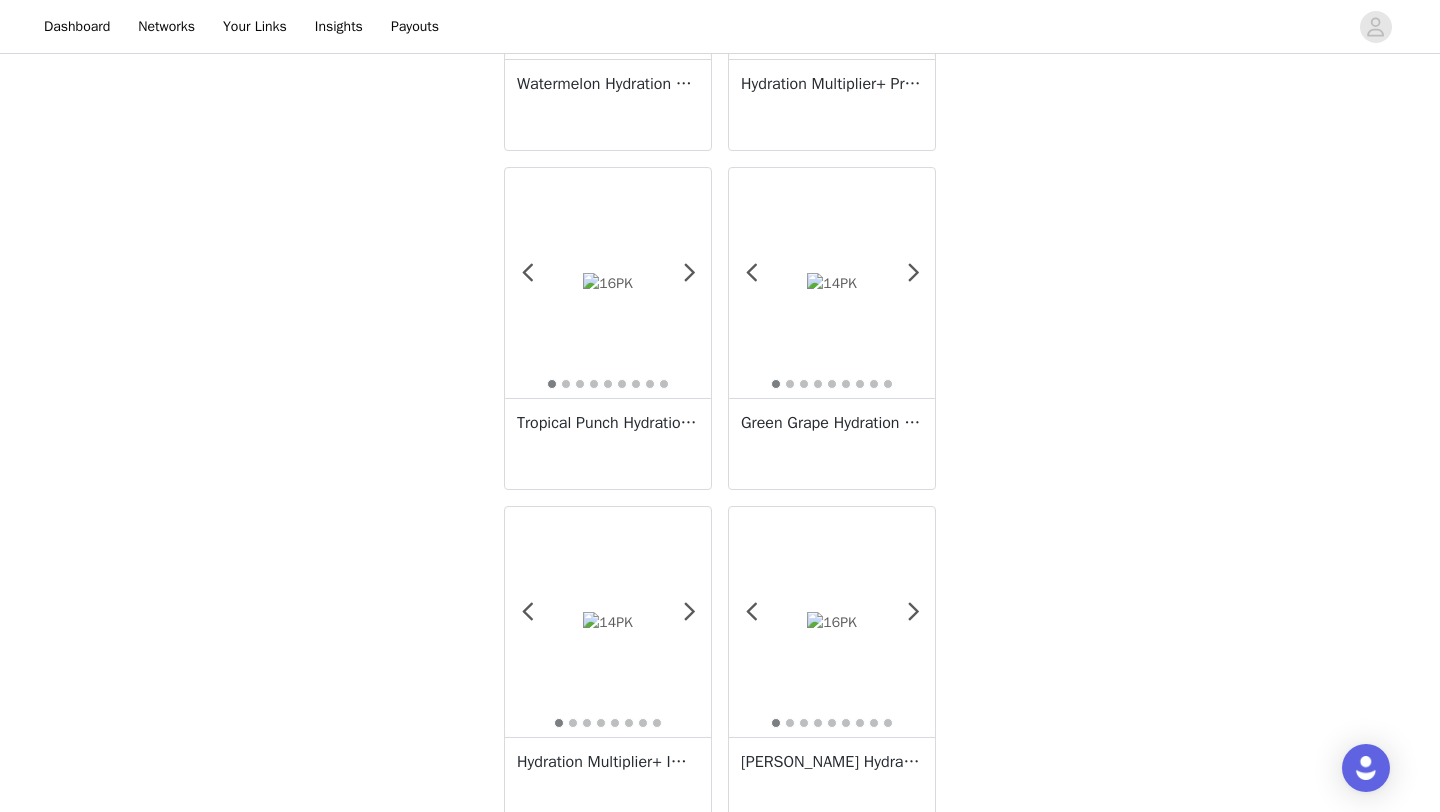 click on "Green Grape Hydration Multiplier Sugar-Free" at bounding box center [832, 443] 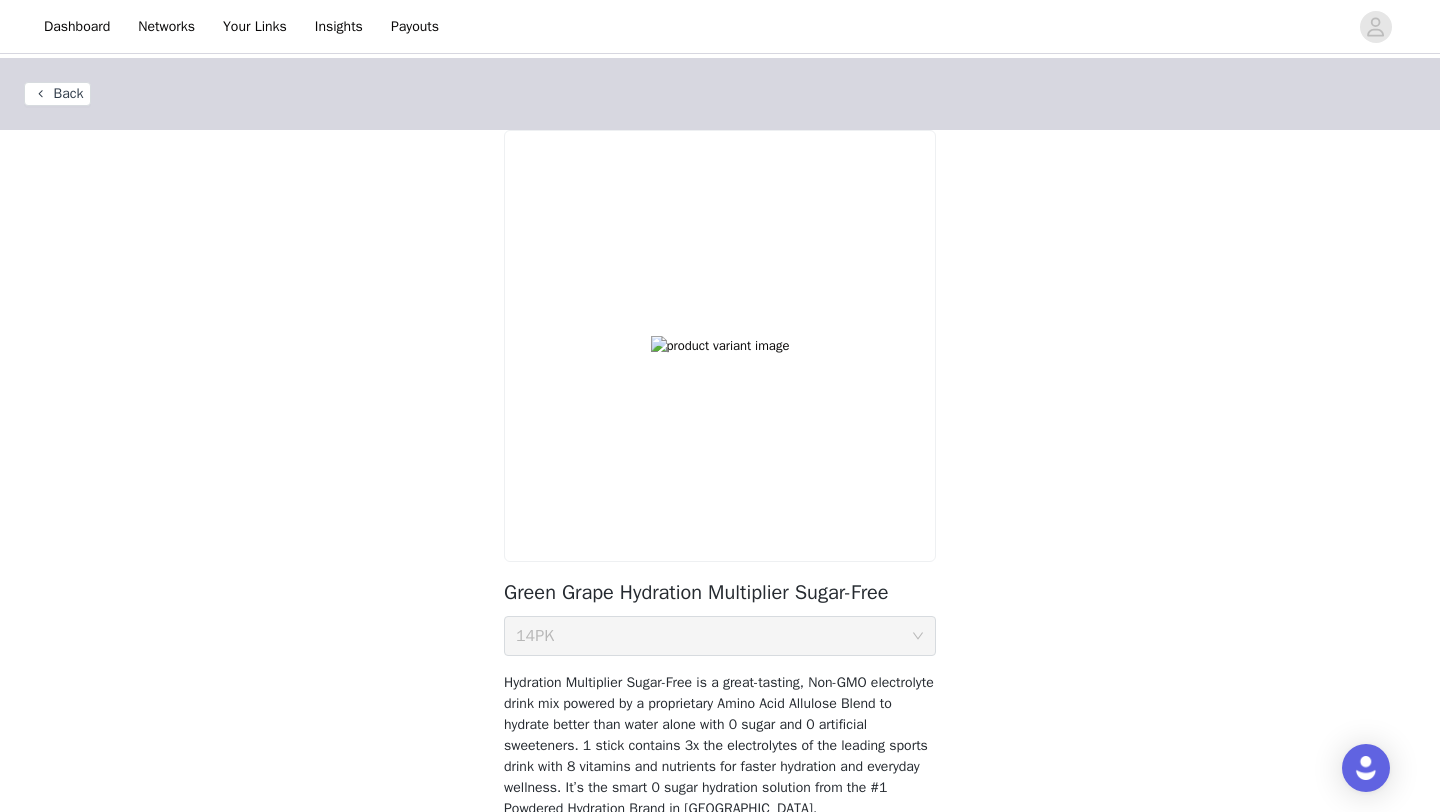 scroll, scrollTop: 127, scrollLeft: 0, axis: vertical 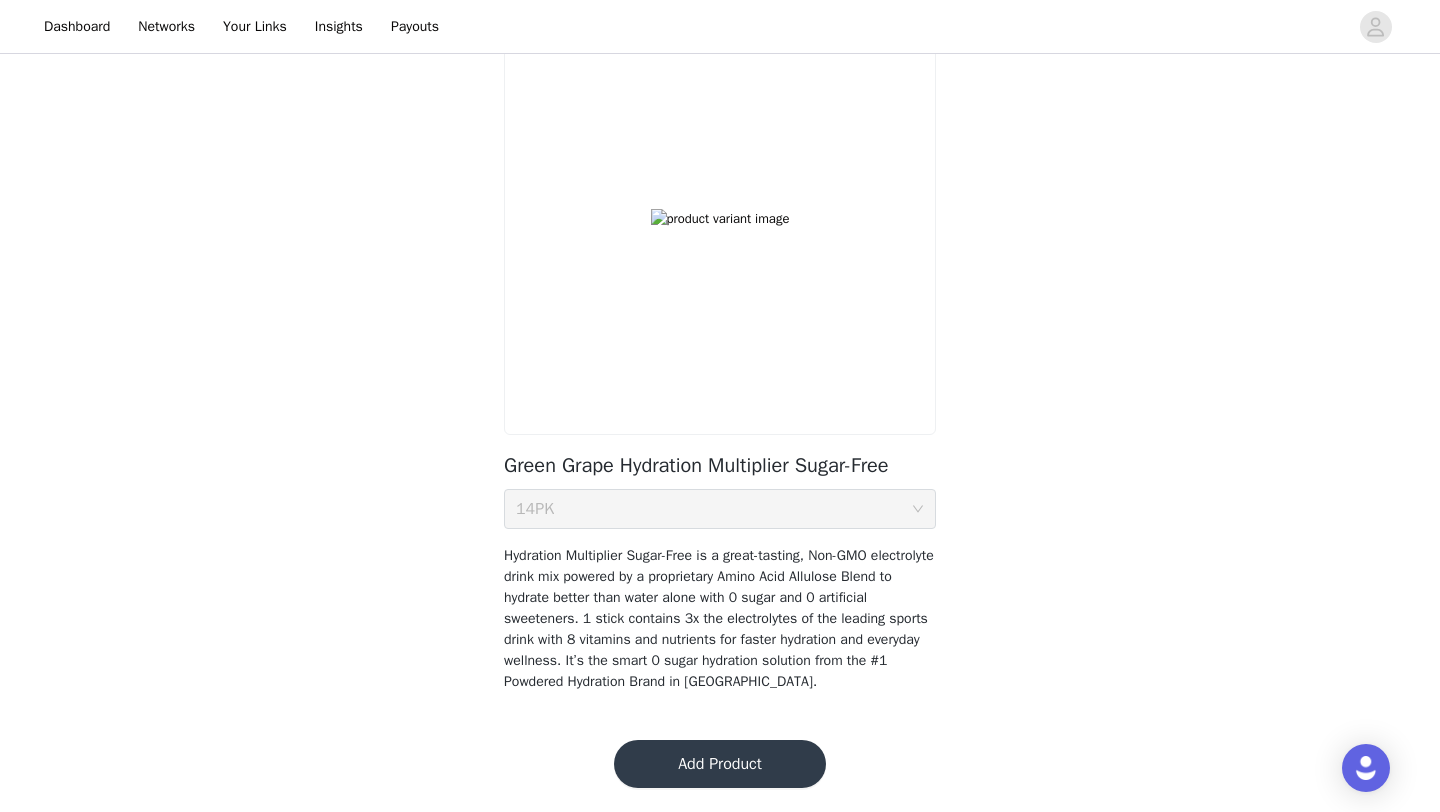 click on "Add Product" at bounding box center [720, 764] 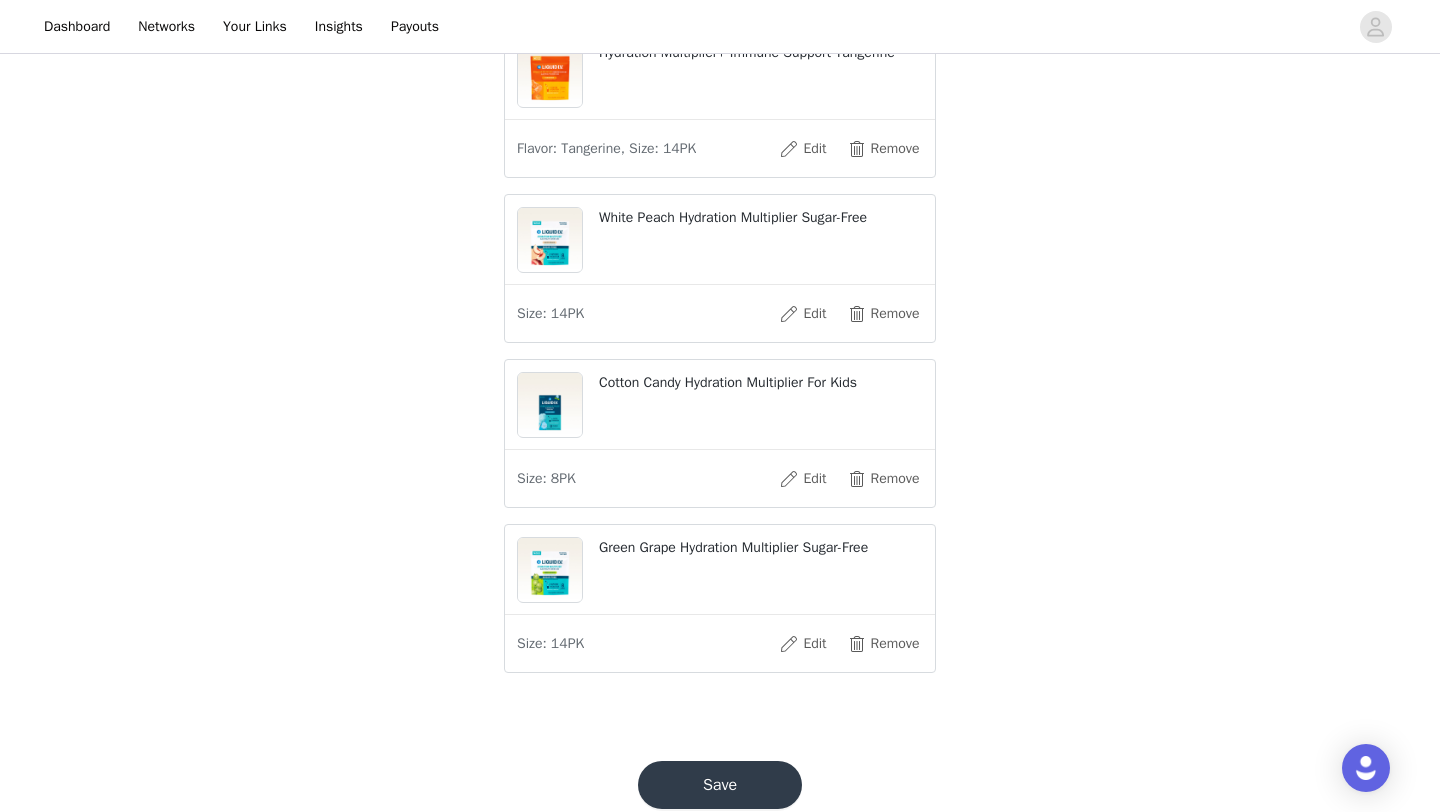 scroll, scrollTop: 491, scrollLeft: 0, axis: vertical 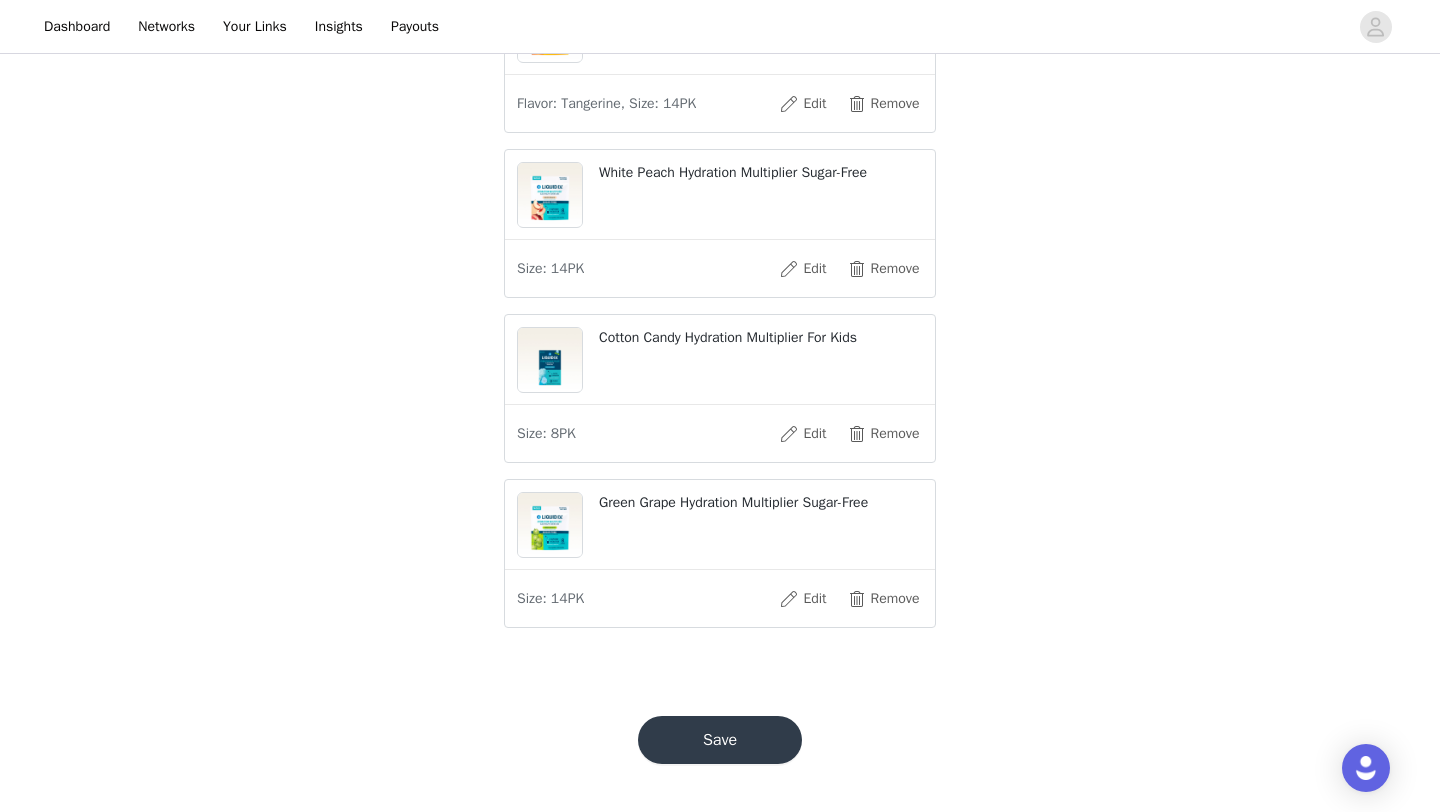 click on "Save" at bounding box center (720, 740) 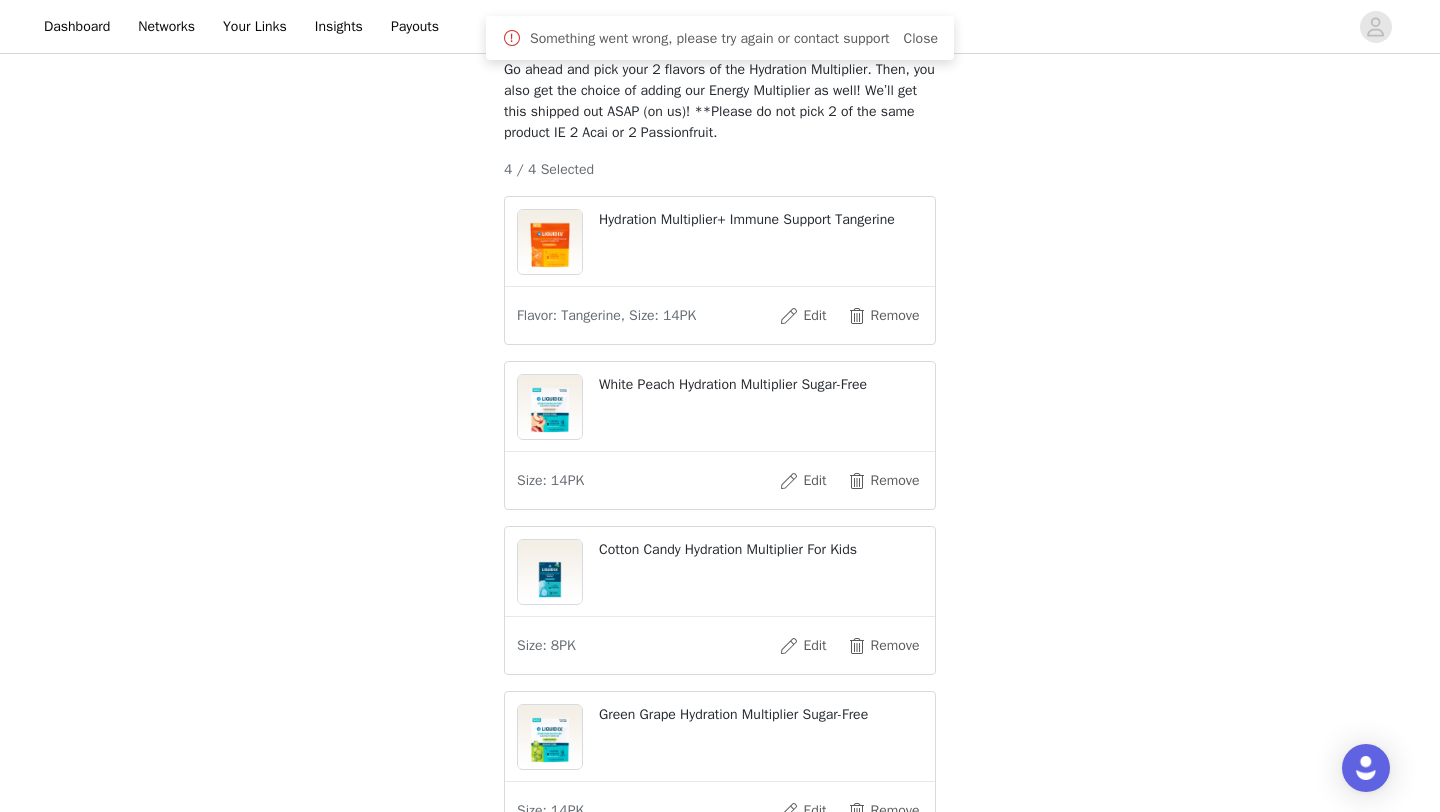 scroll, scrollTop: 0, scrollLeft: 0, axis: both 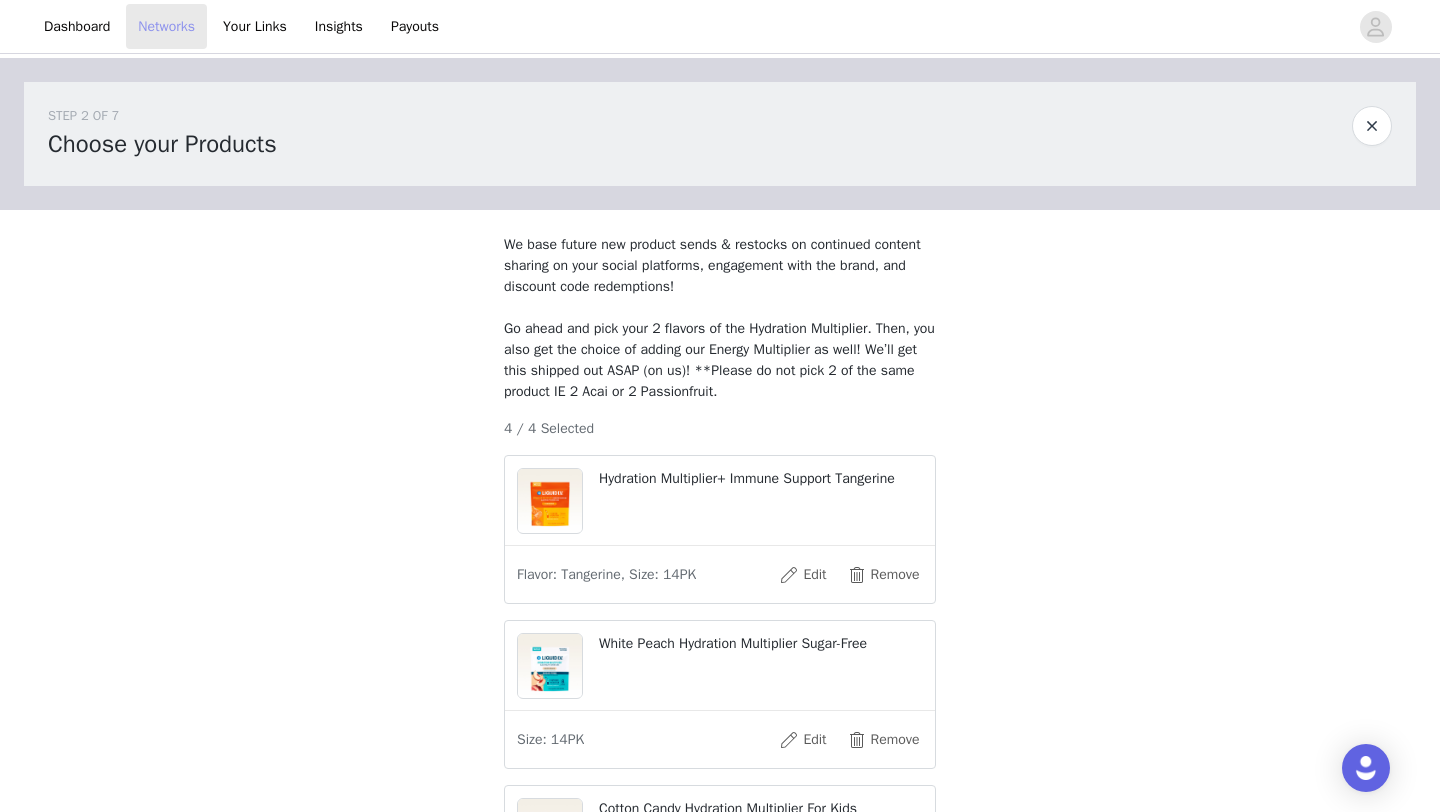 click on "Networks" at bounding box center [166, 26] 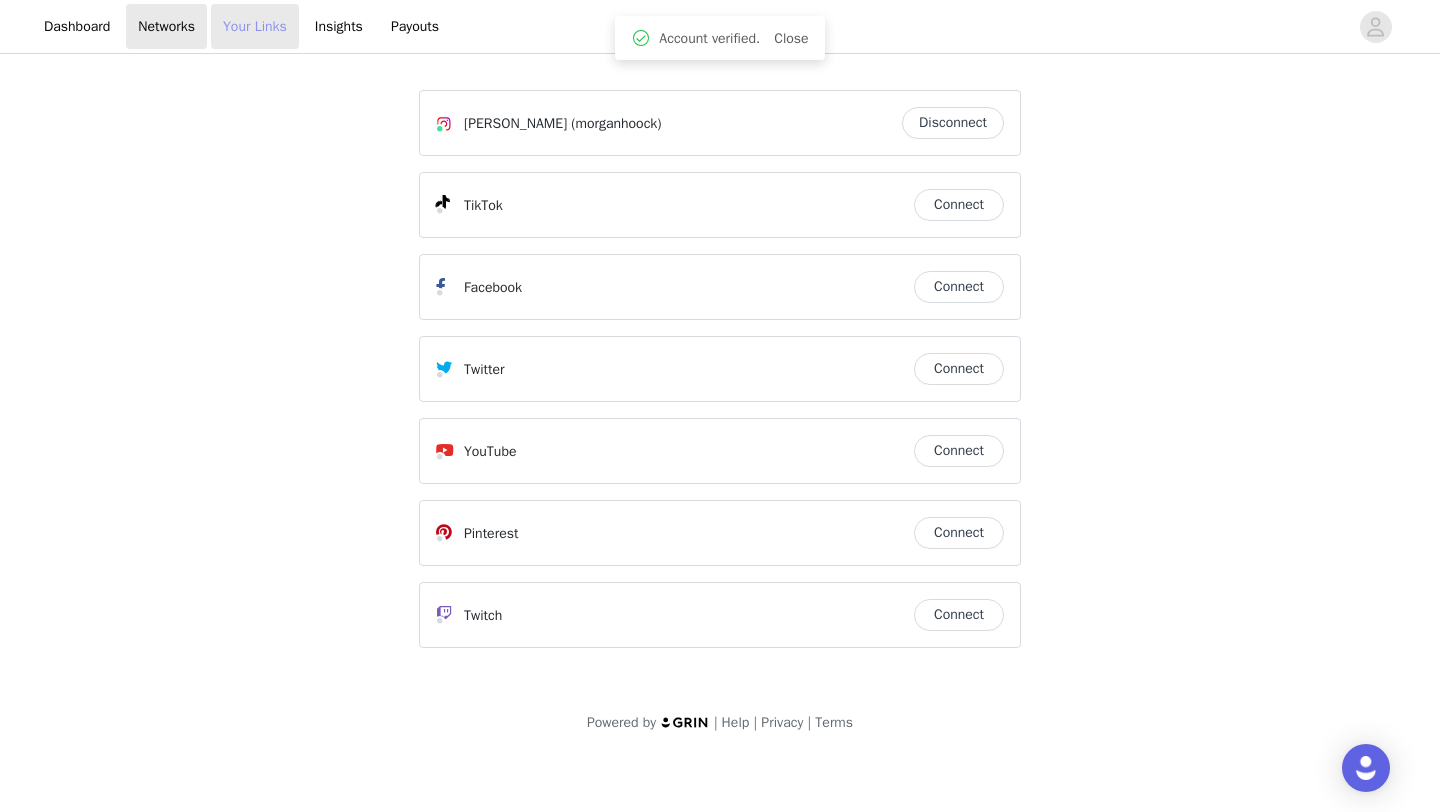 click on "Your Links" at bounding box center [255, 26] 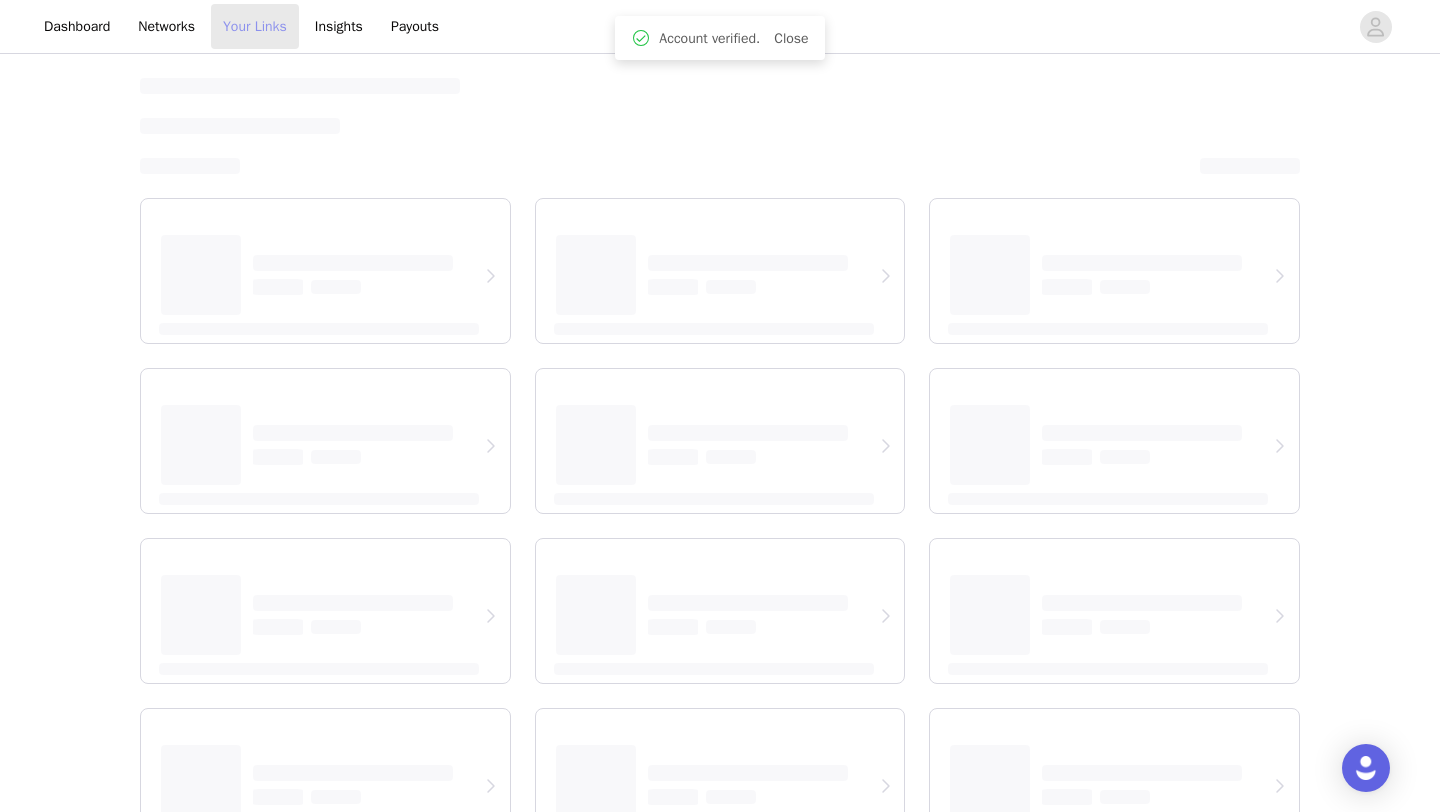 select on "12" 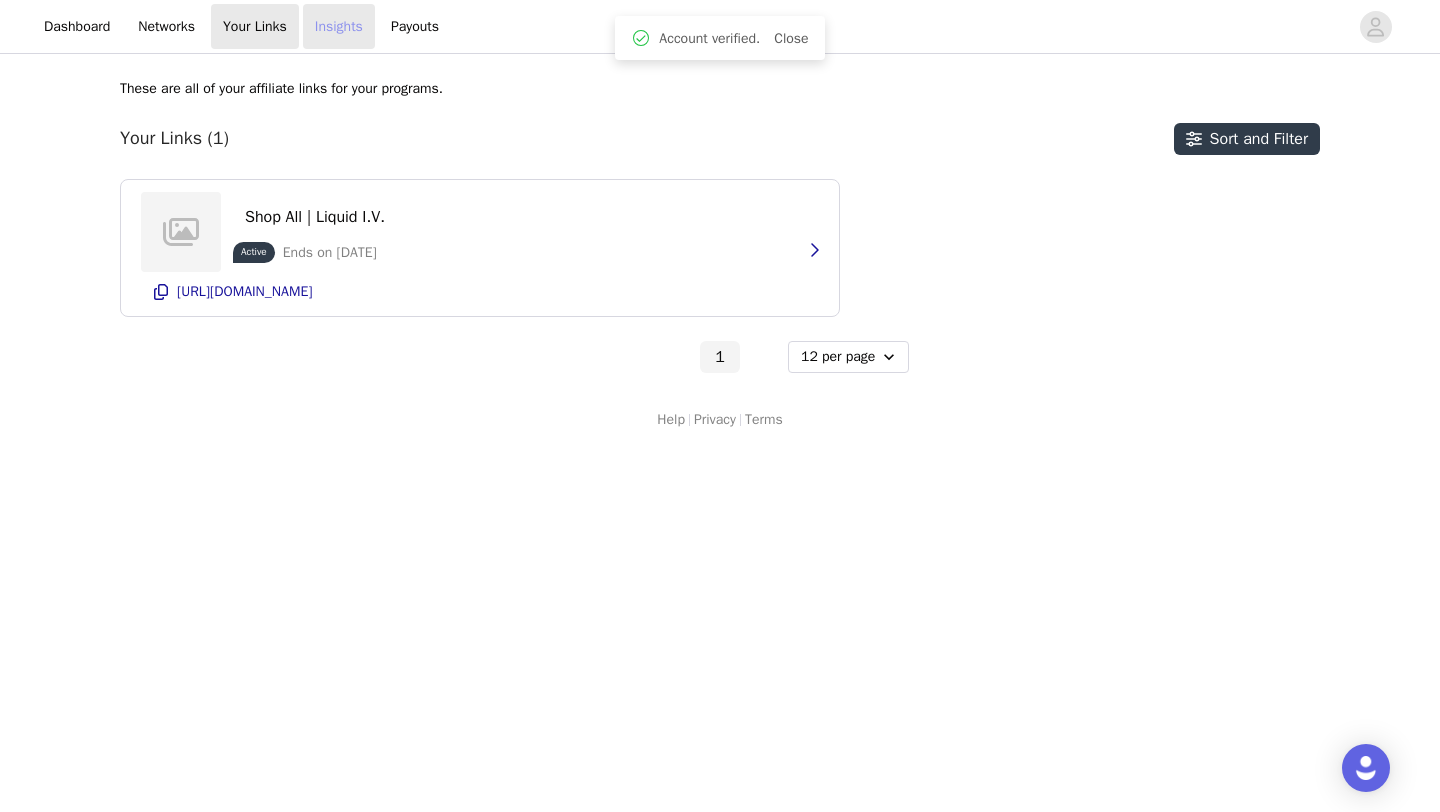 click on "Insights" at bounding box center [339, 26] 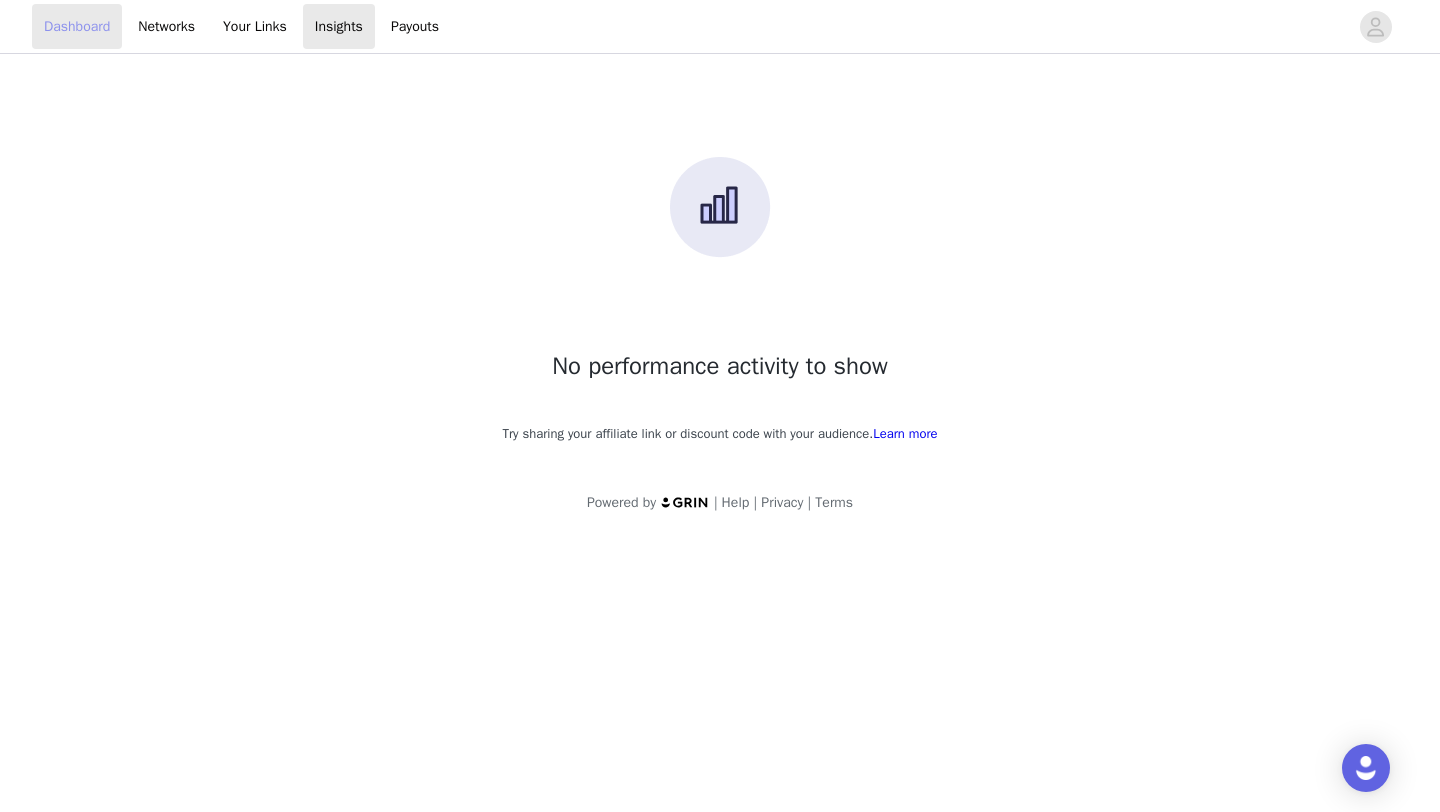 click on "Dashboard" at bounding box center [77, 26] 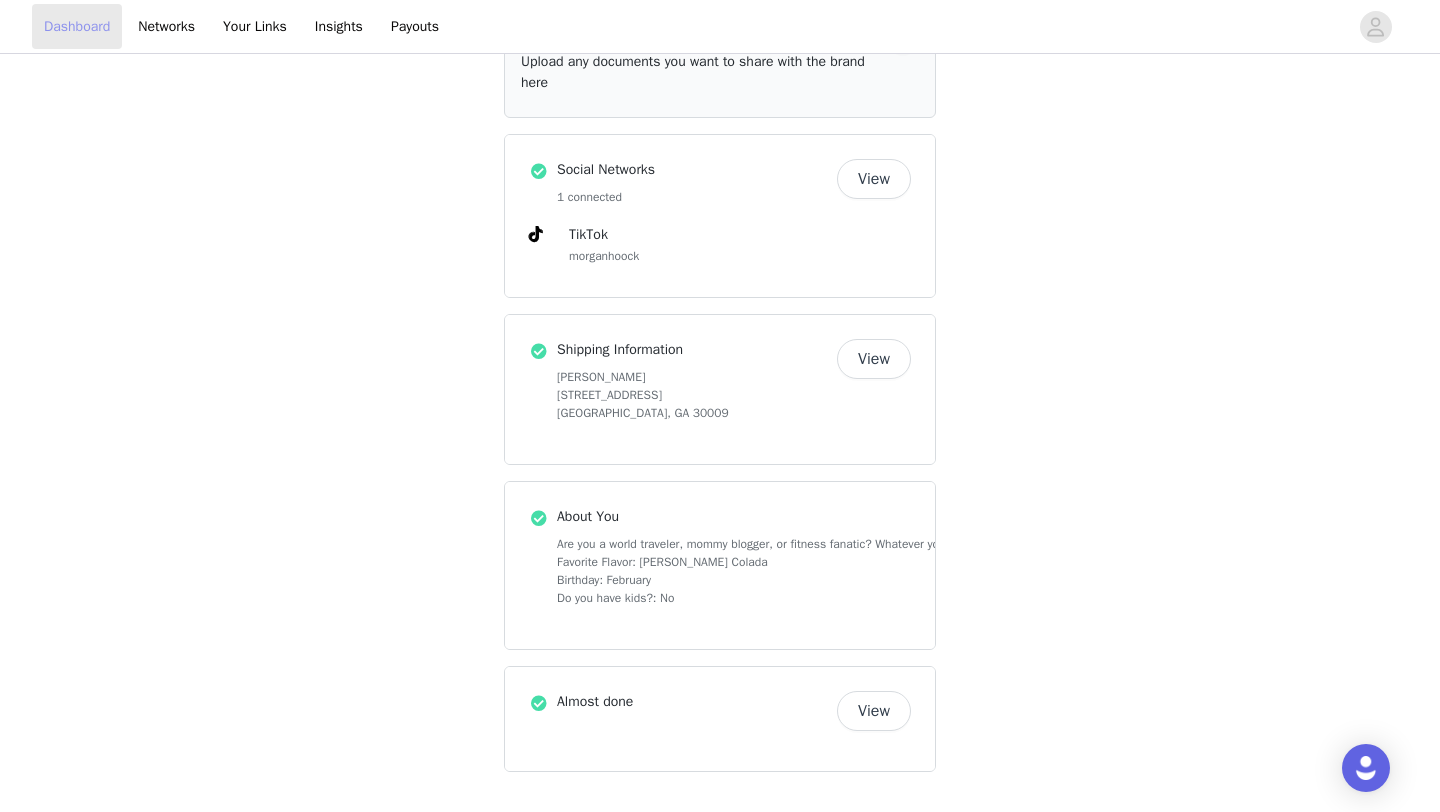 scroll, scrollTop: 1058, scrollLeft: 0, axis: vertical 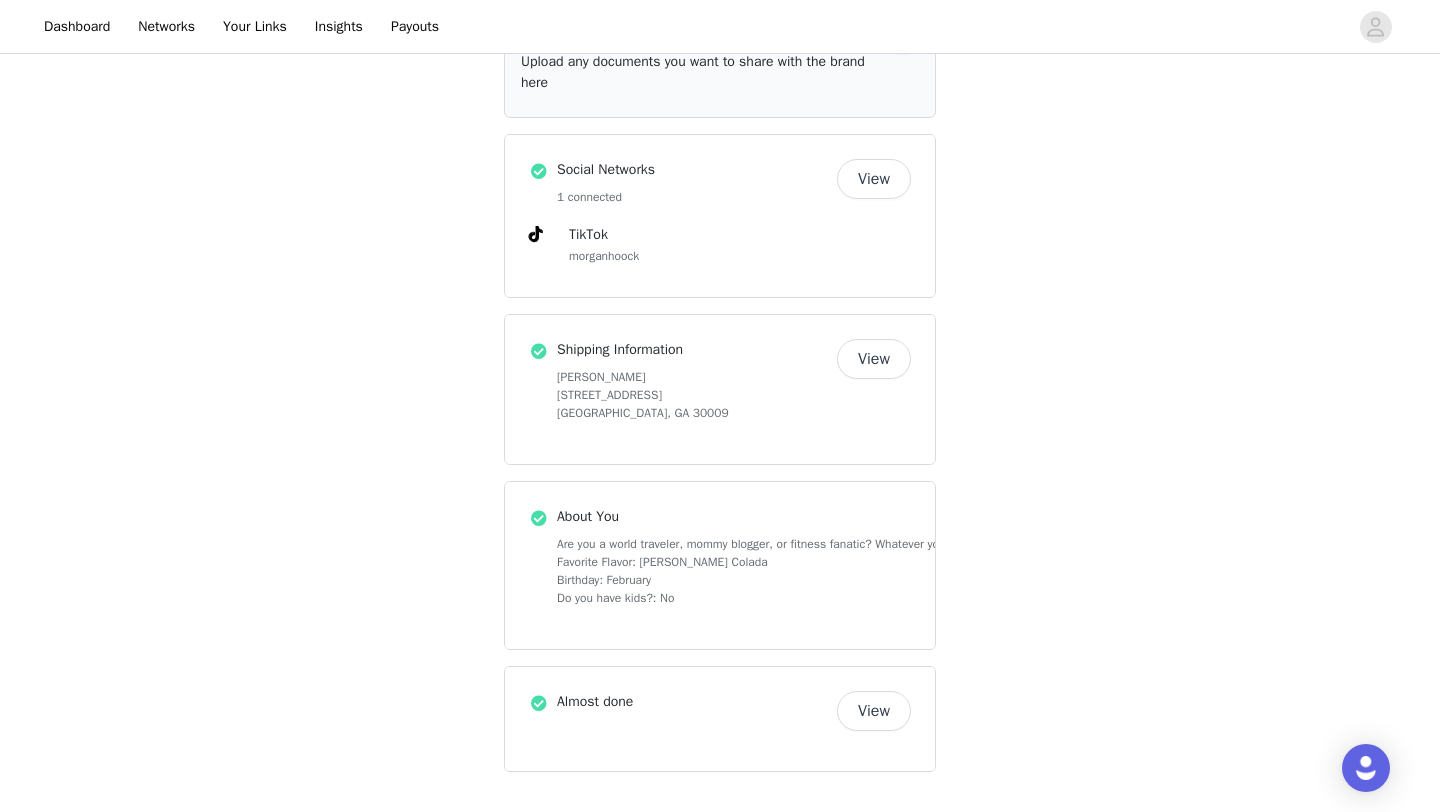 click on "View" at bounding box center (874, 711) 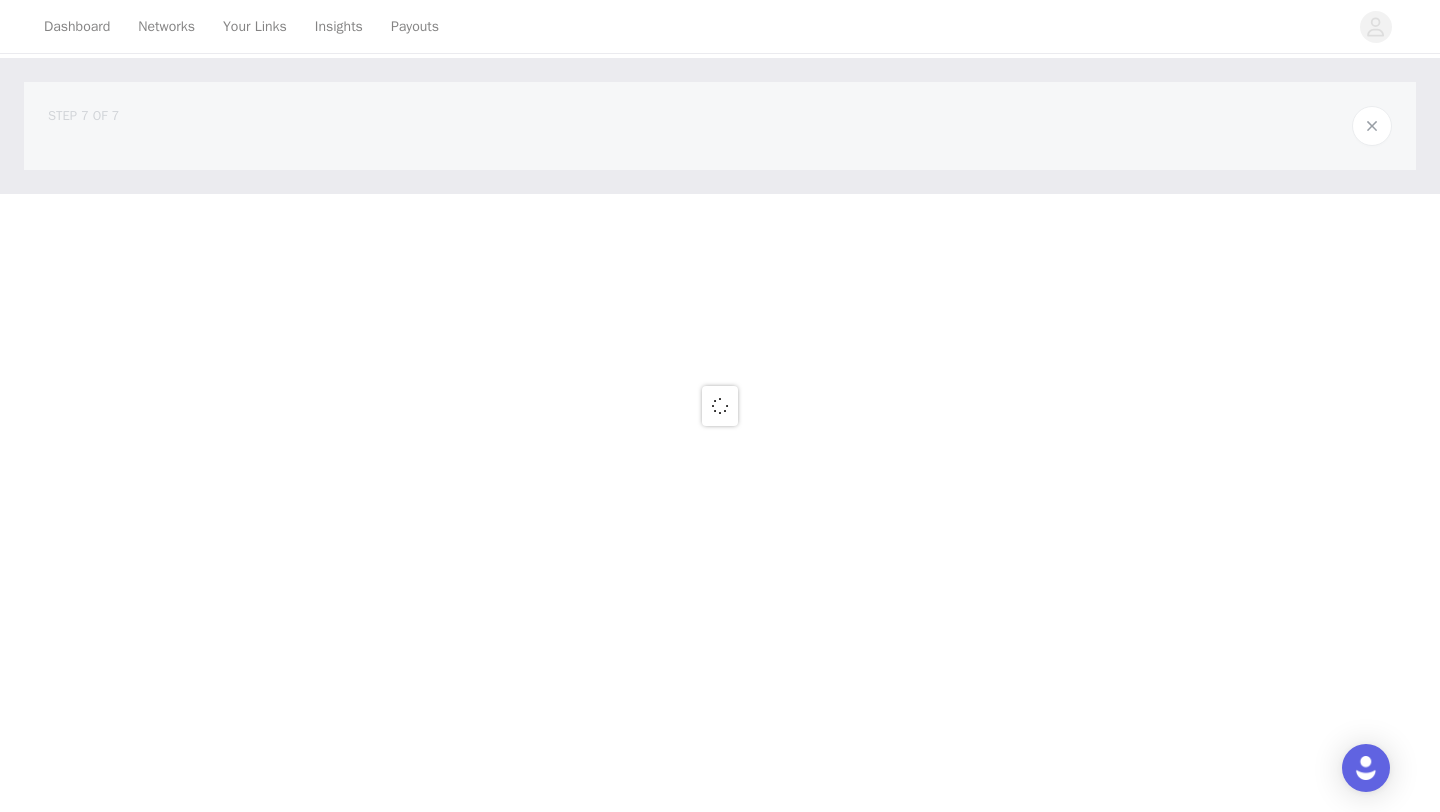 scroll, scrollTop: 0, scrollLeft: 0, axis: both 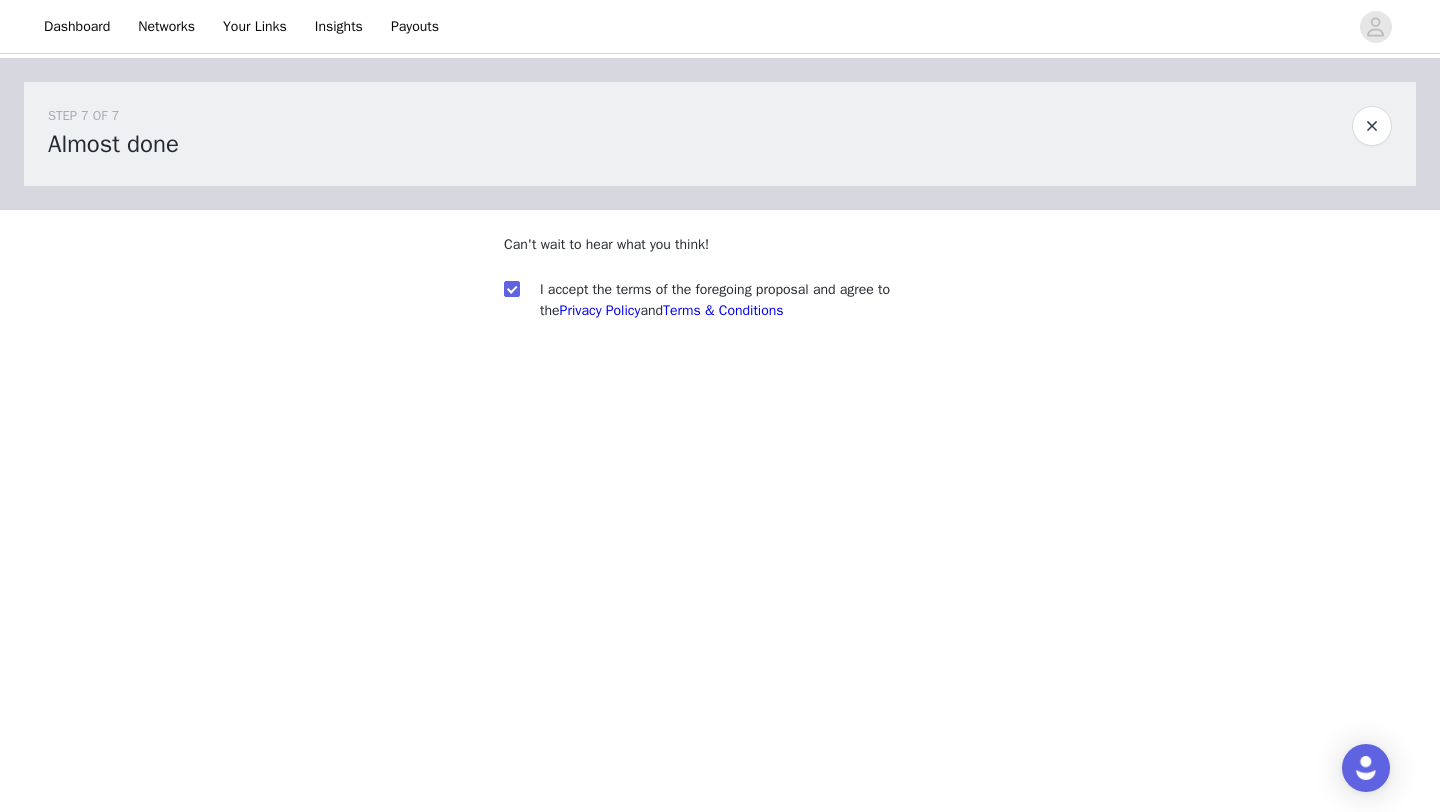 click at bounding box center (1372, 126) 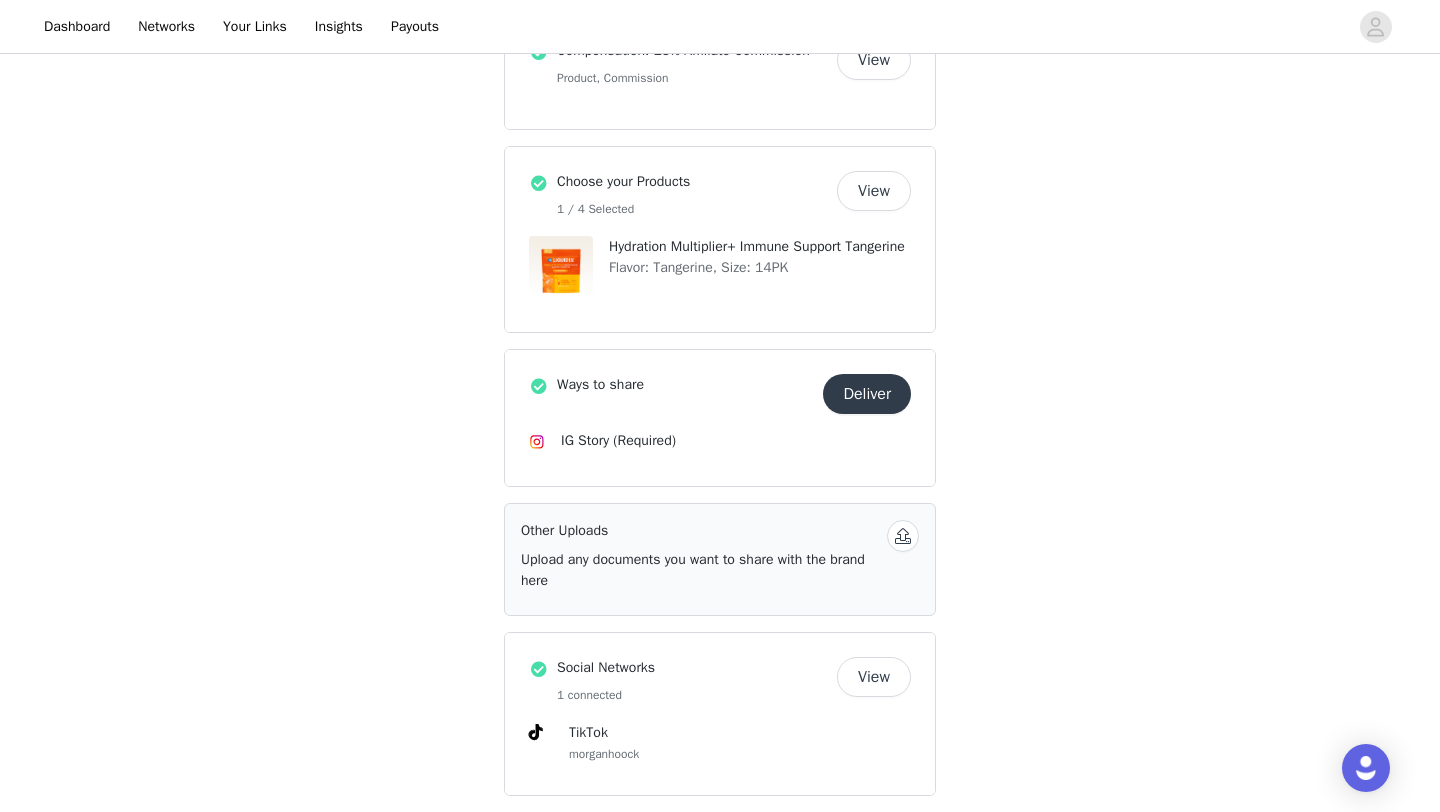 scroll, scrollTop: 485, scrollLeft: 0, axis: vertical 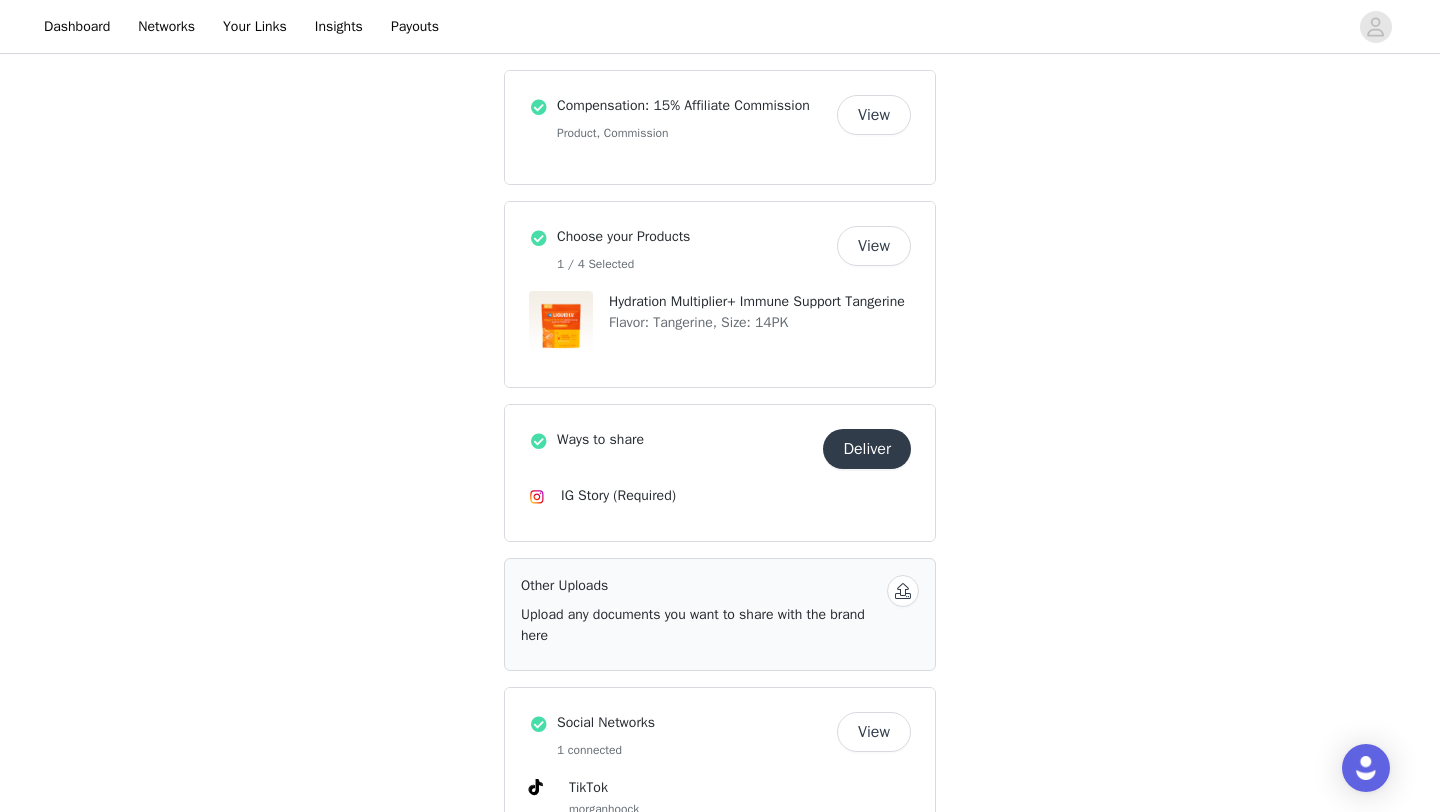 click on "View" at bounding box center (874, 246) 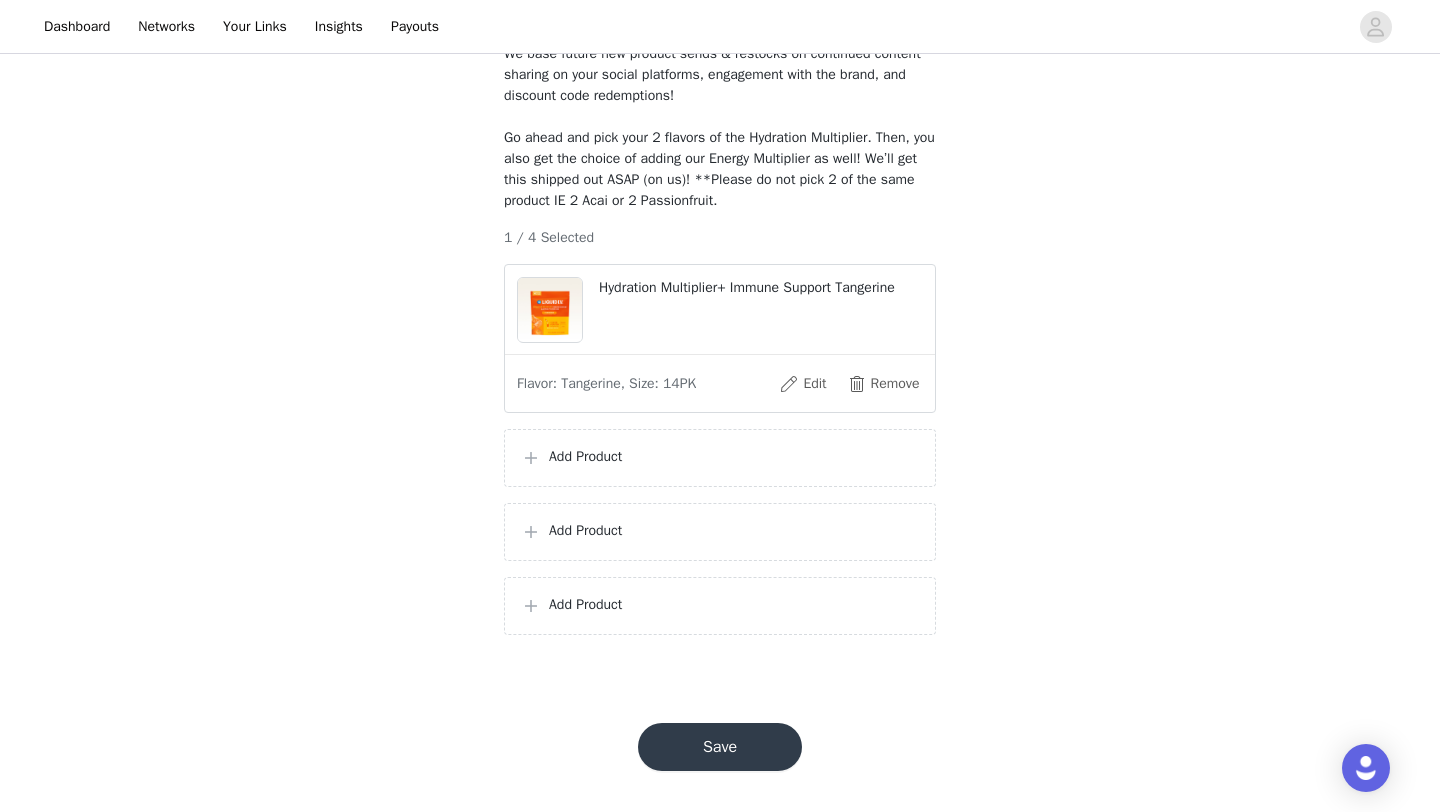 scroll, scrollTop: 218, scrollLeft: 0, axis: vertical 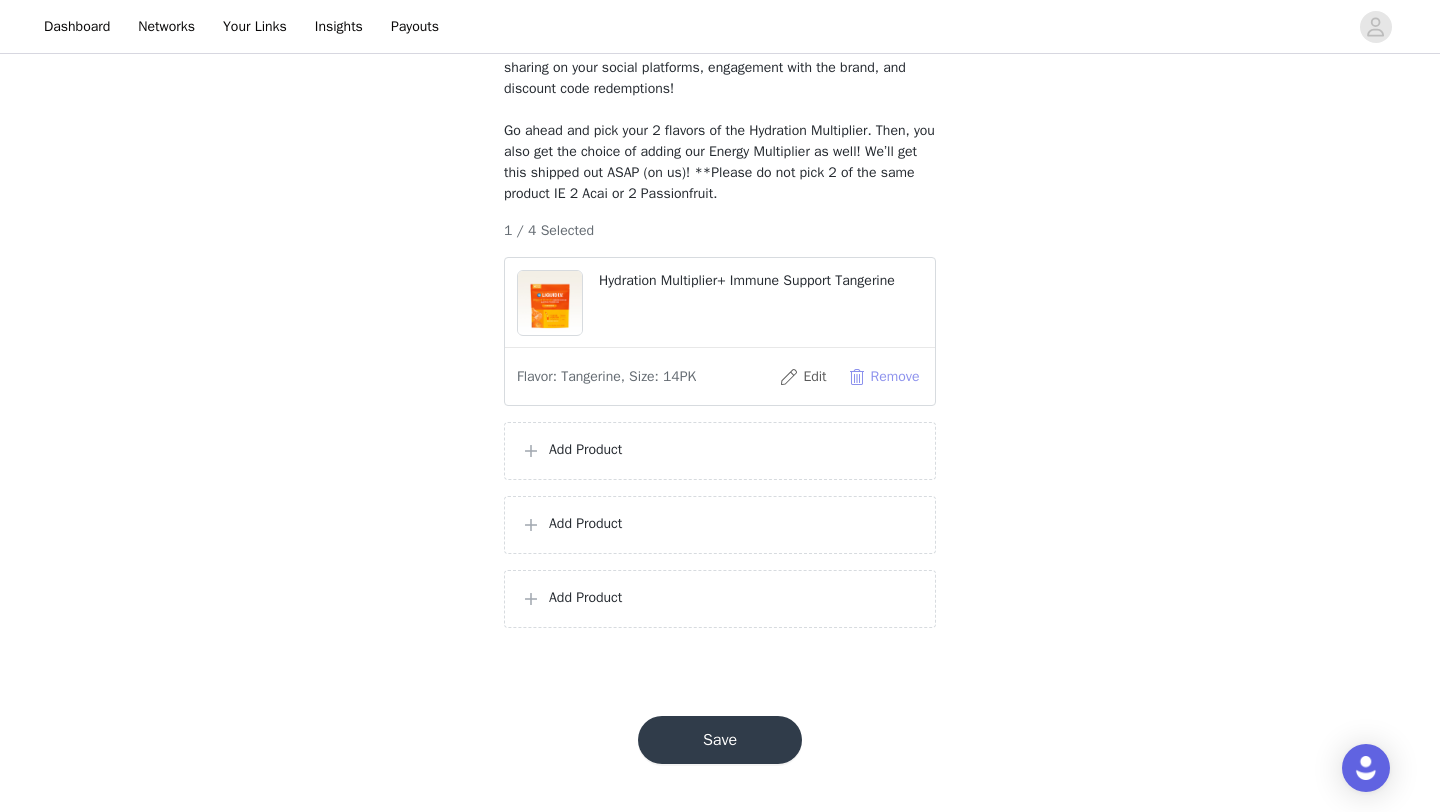 click on "Remove" at bounding box center [883, 377] 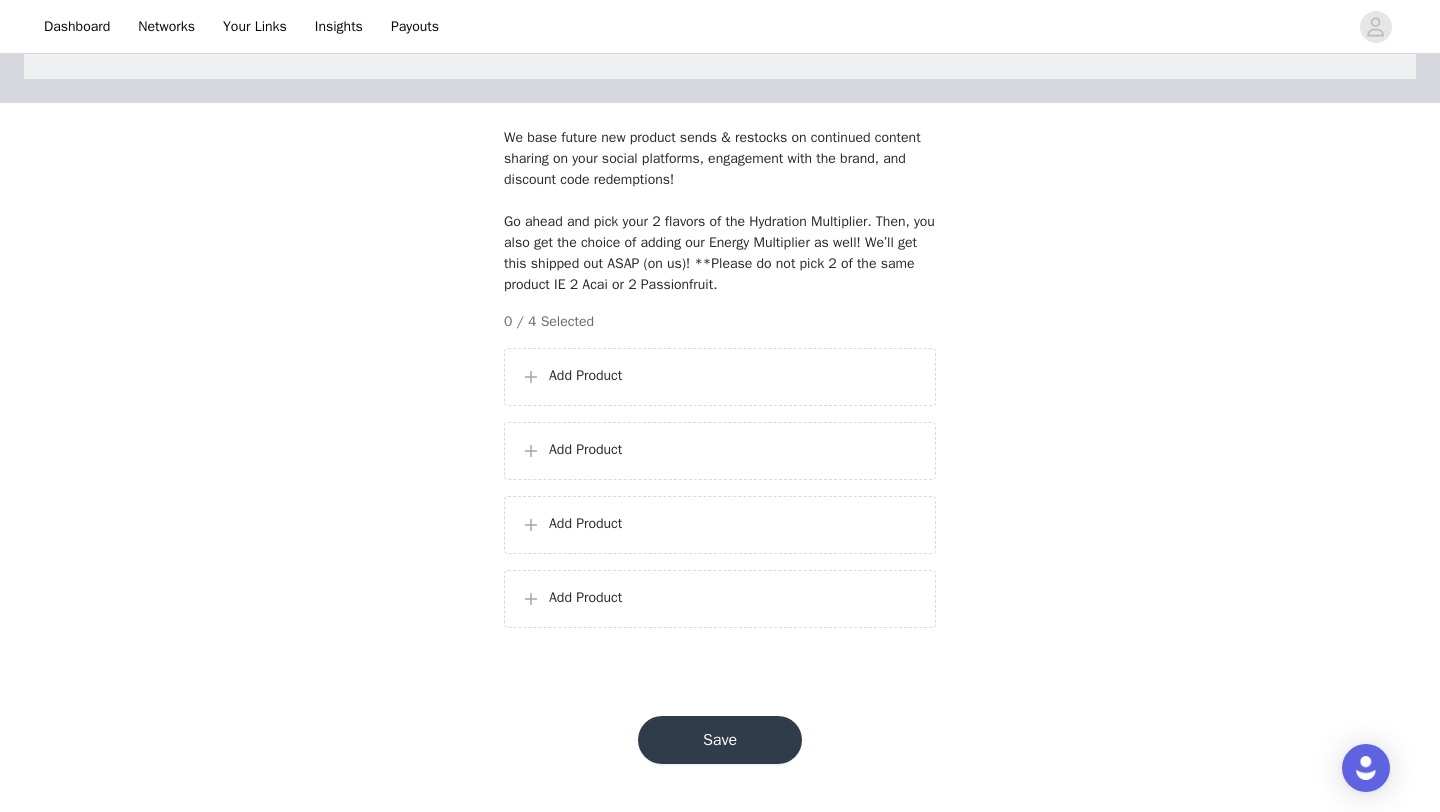click on "Add Product" at bounding box center [720, 377] 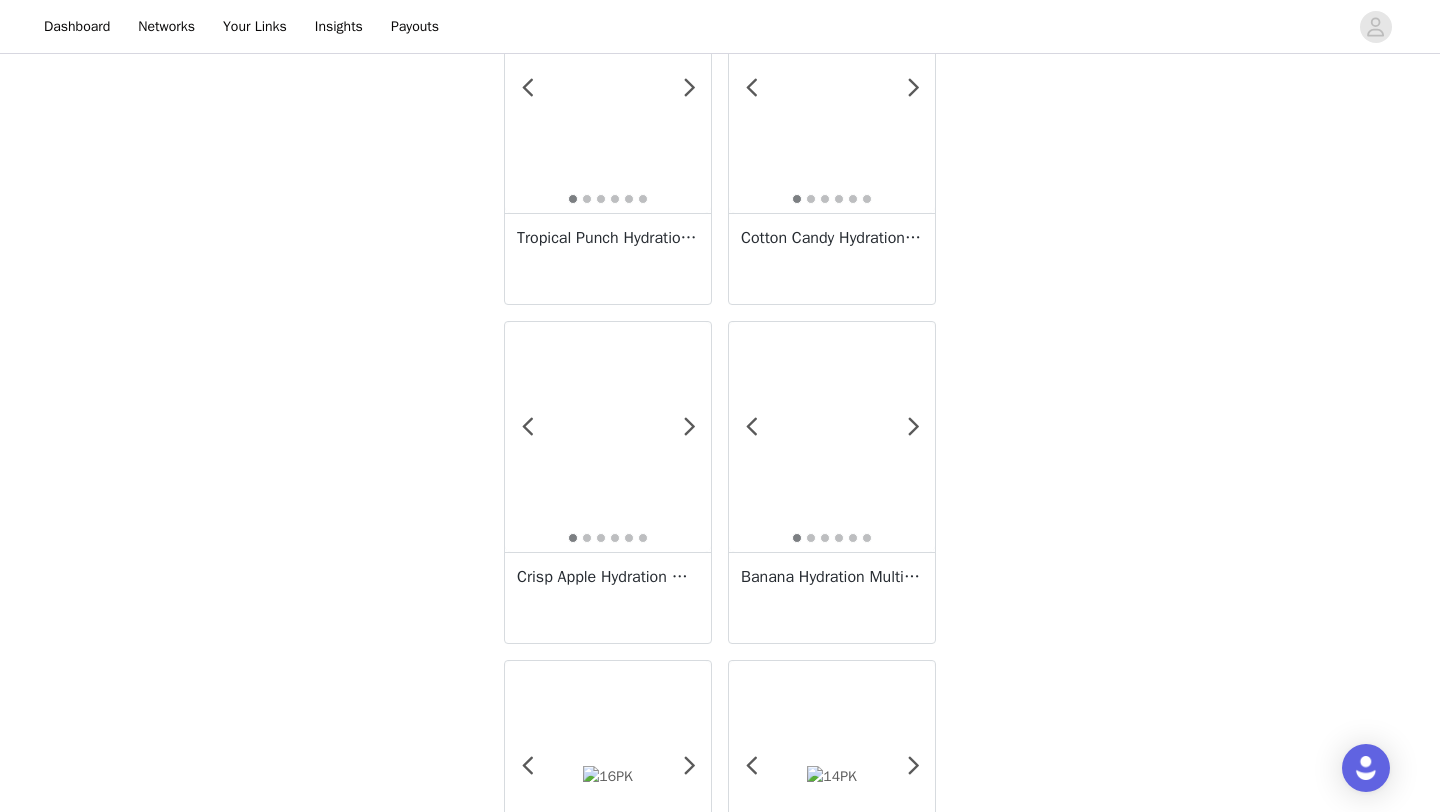 scroll, scrollTop: 1199, scrollLeft: 0, axis: vertical 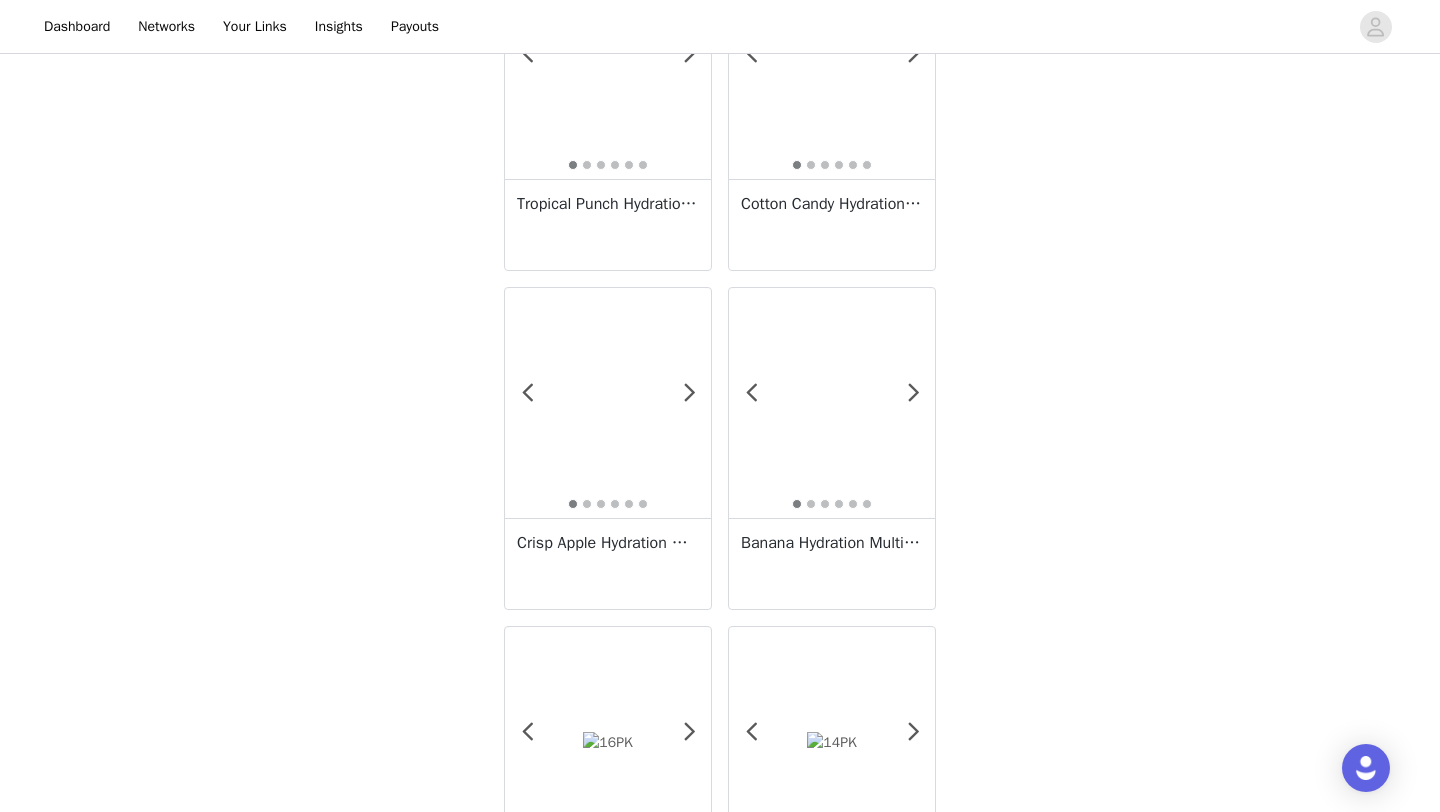 click on "Tropical Punch Hydration Multiplier For Kids" at bounding box center (608, 224) 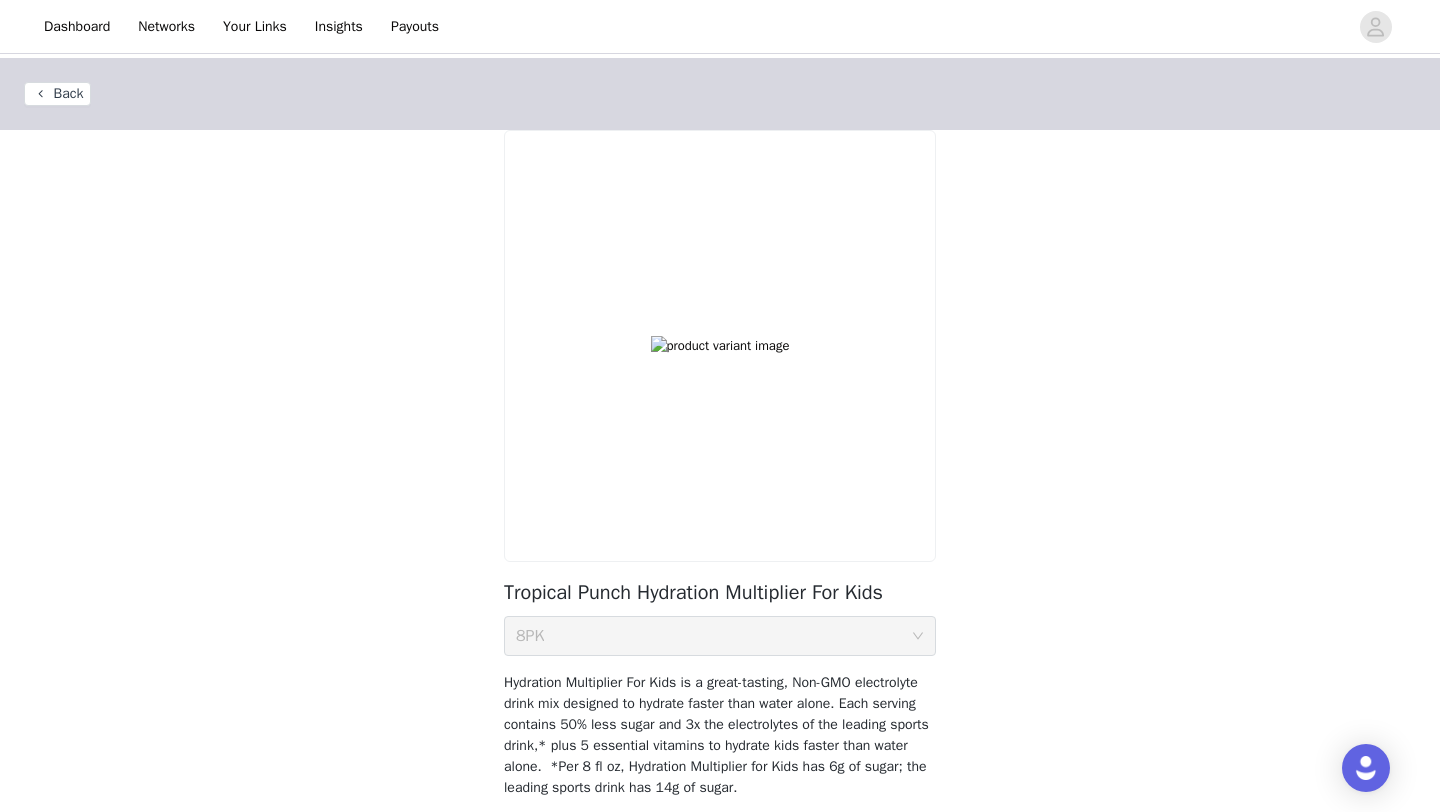 click on "Back" at bounding box center (57, 94) 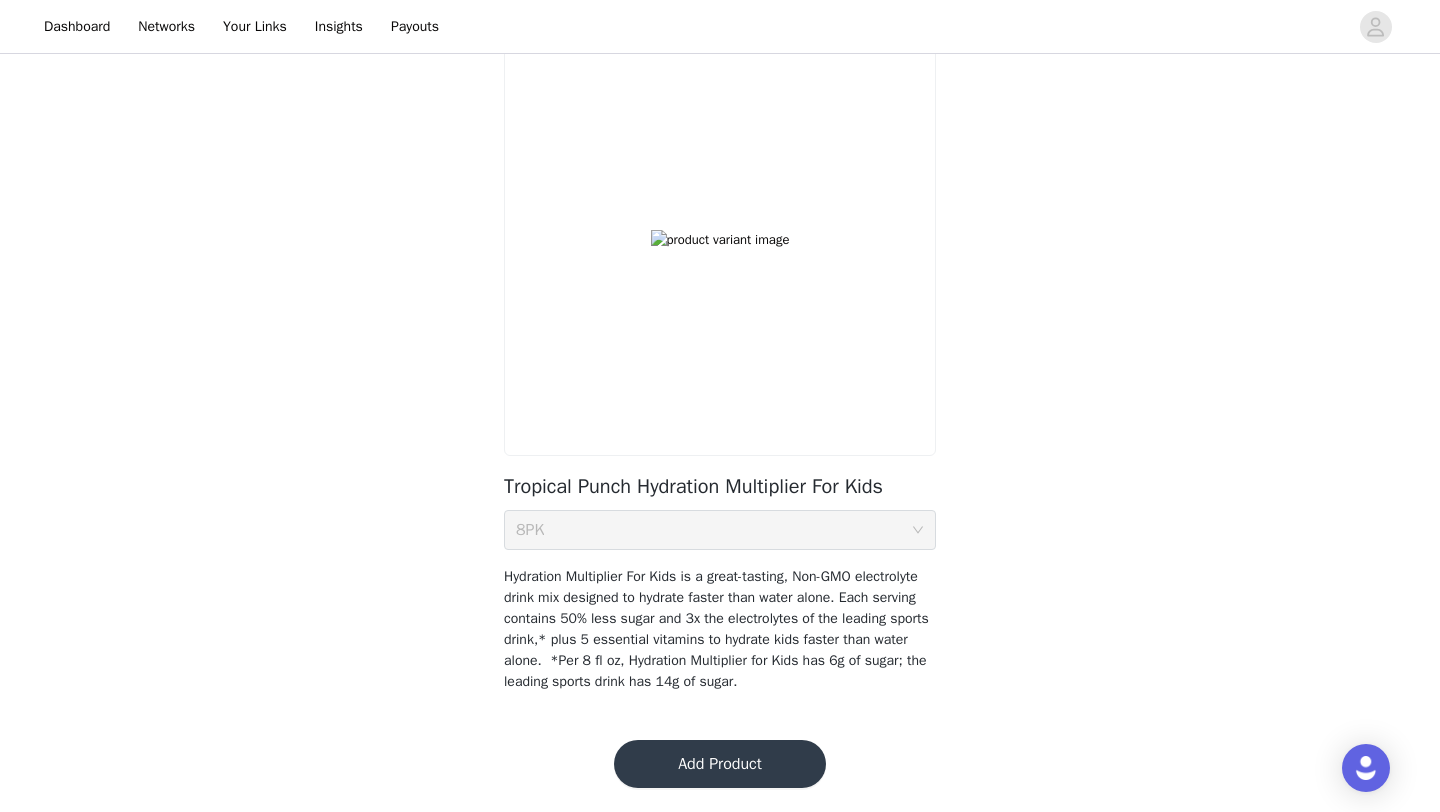scroll, scrollTop: 0, scrollLeft: 0, axis: both 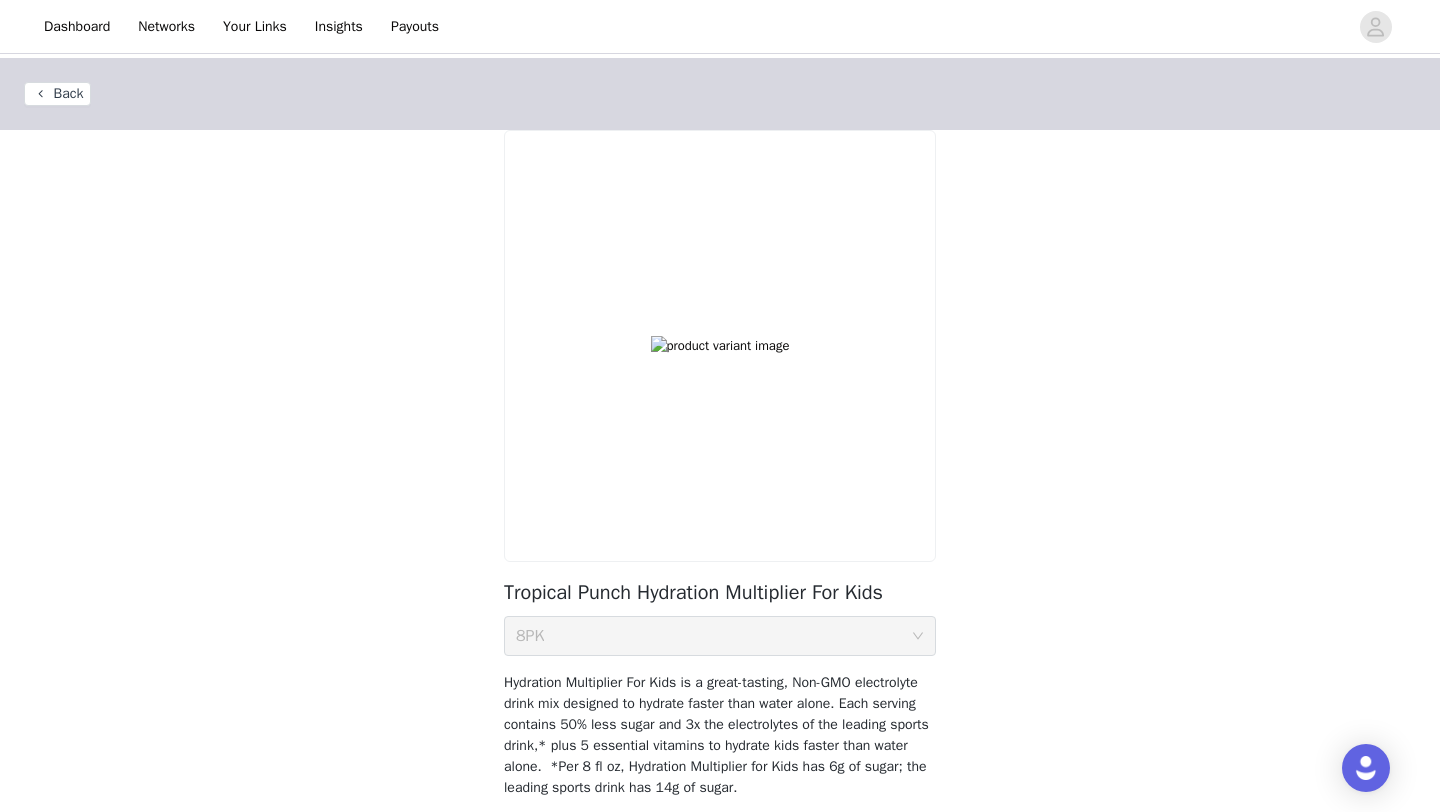 click on "Back" at bounding box center (57, 94) 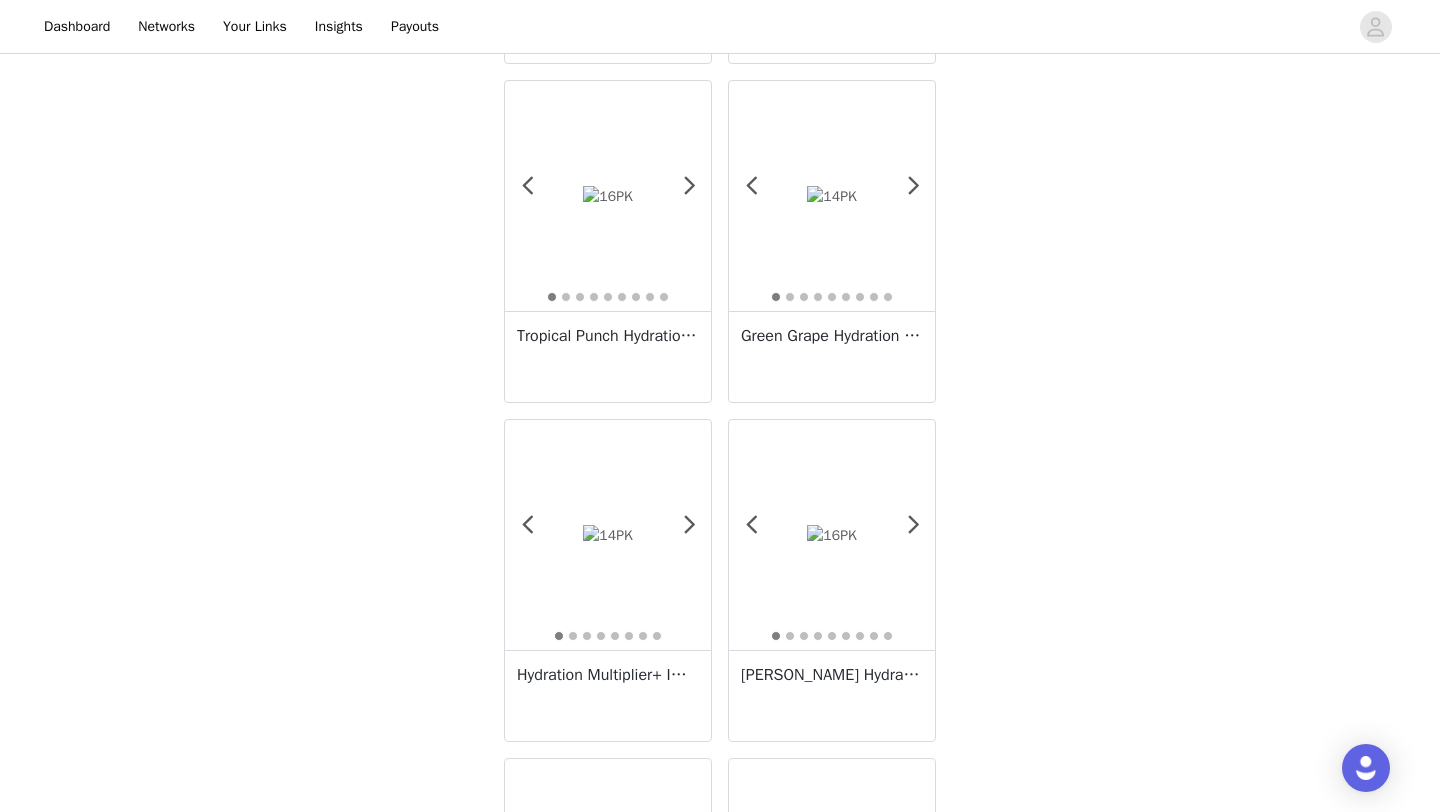 scroll, scrollTop: 2087, scrollLeft: 0, axis: vertical 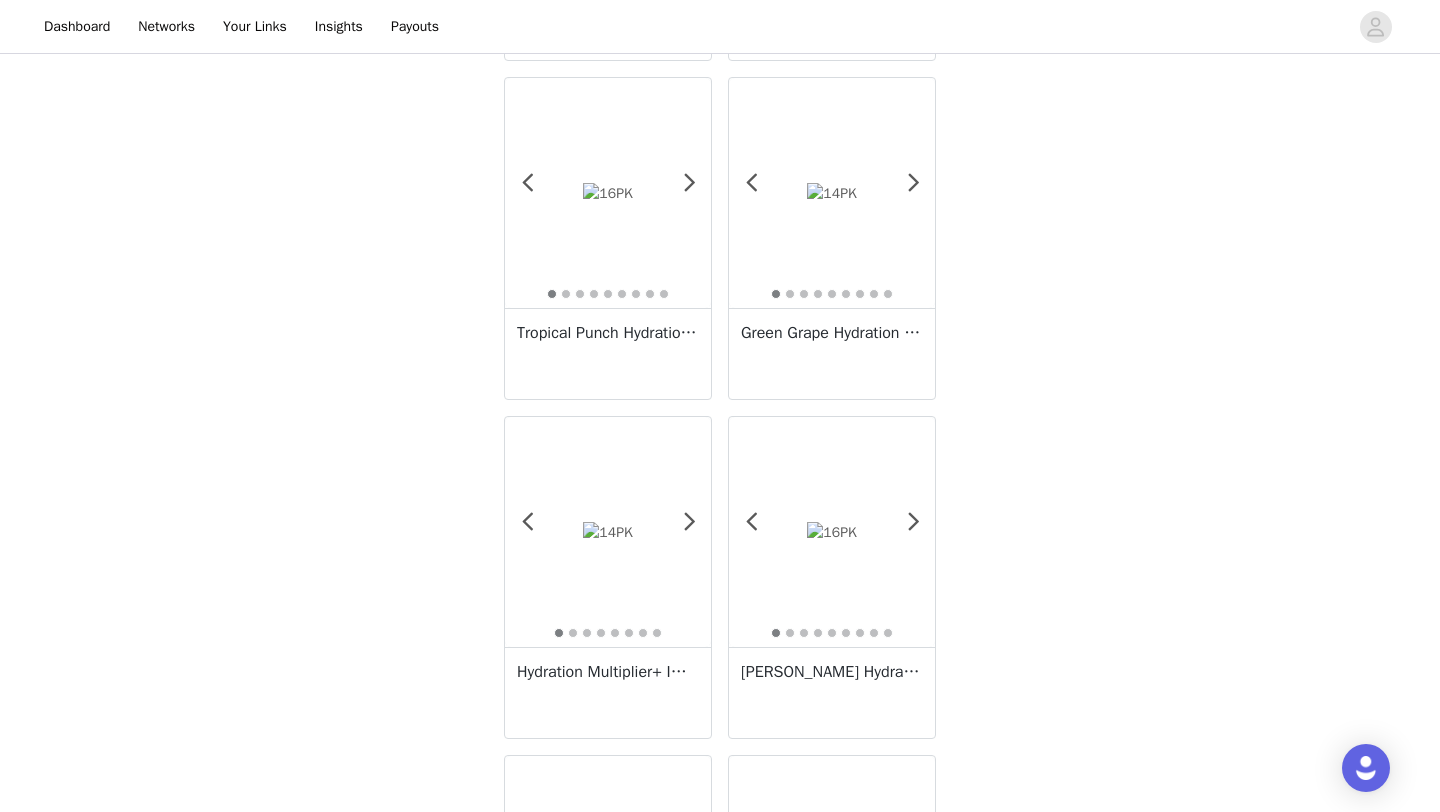 click on "Tropical Punch Hydration Multiplier" at bounding box center (608, 353) 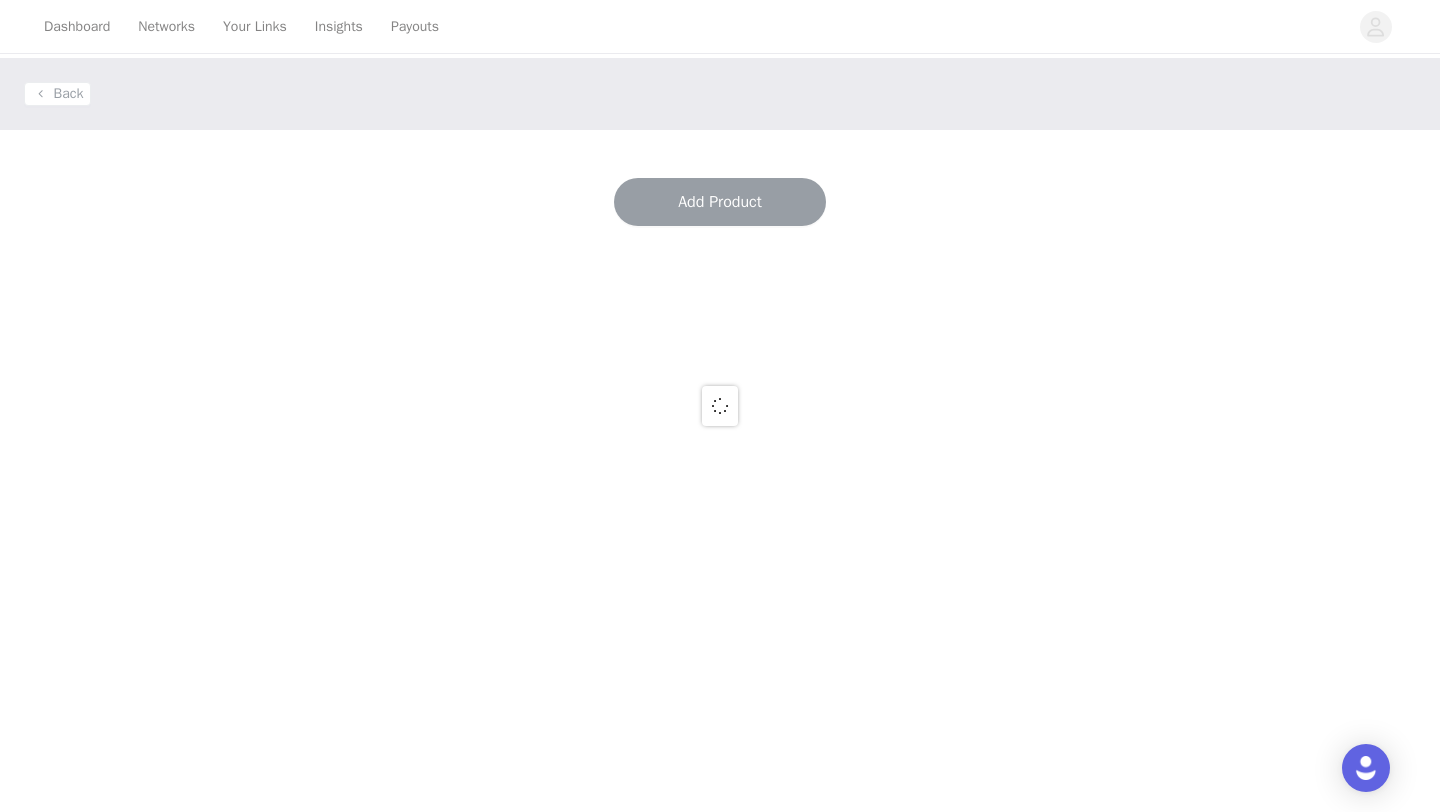 scroll, scrollTop: 0, scrollLeft: 0, axis: both 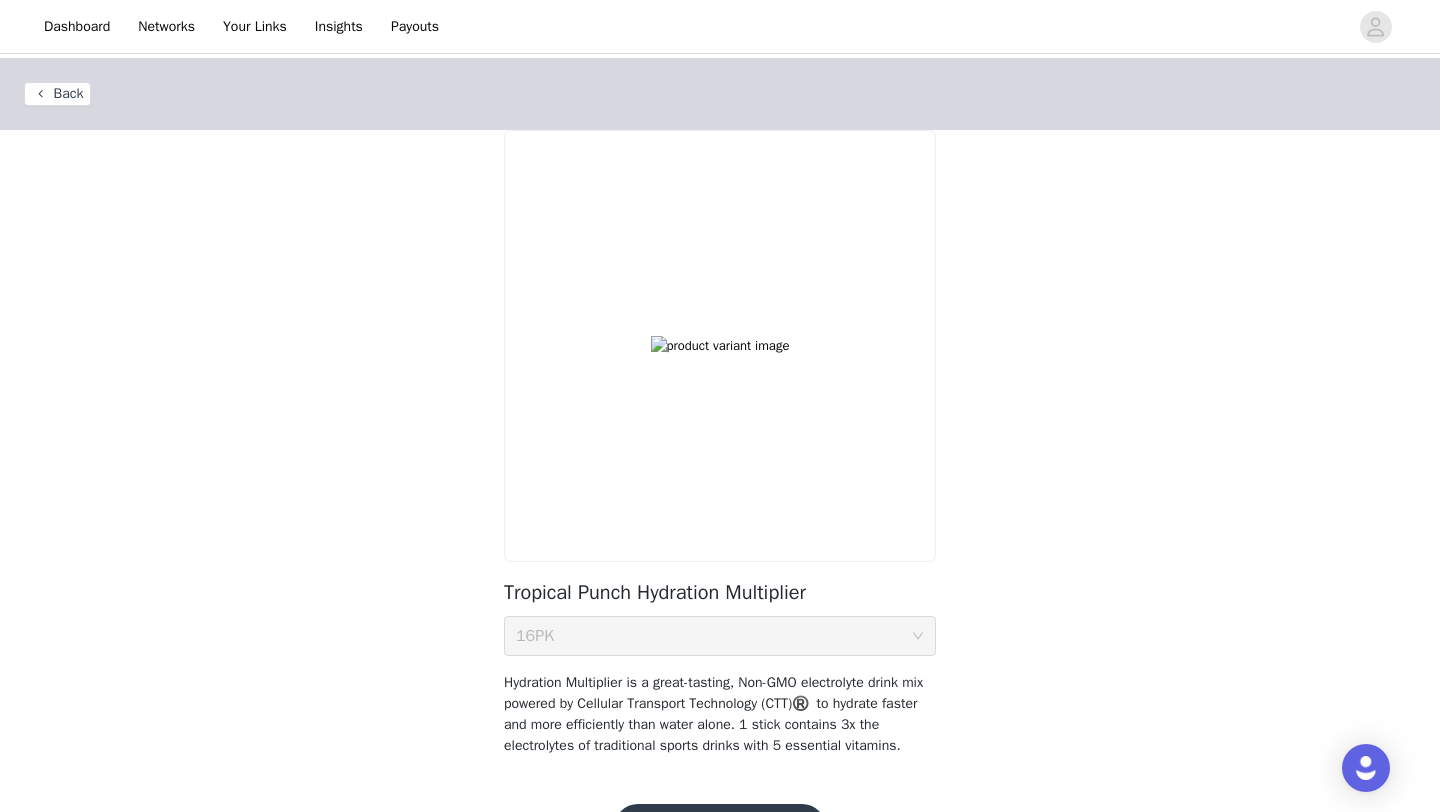click on "Back" at bounding box center [57, 94] 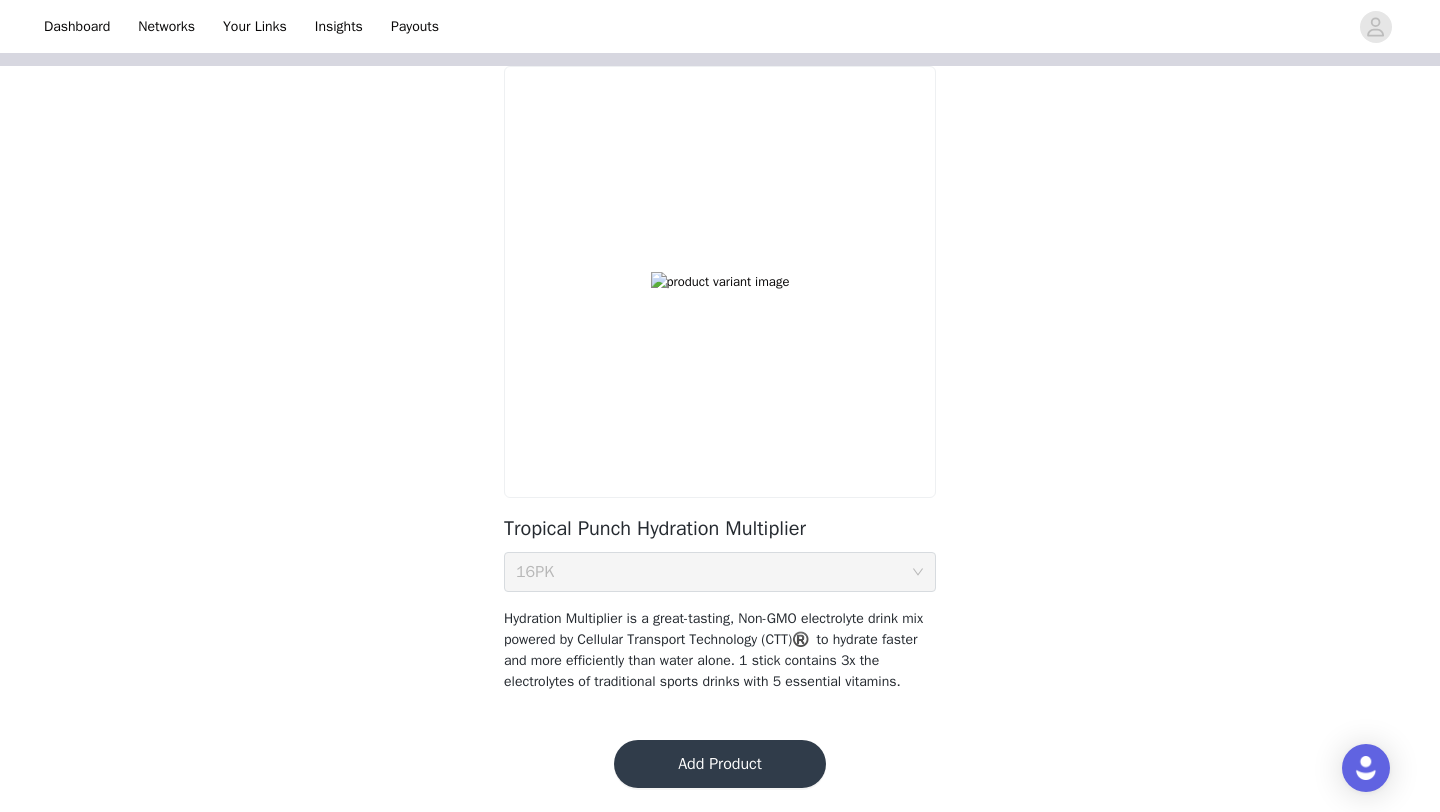 scroll, scrollTop: 0, scrollLeft: 0, axis: both 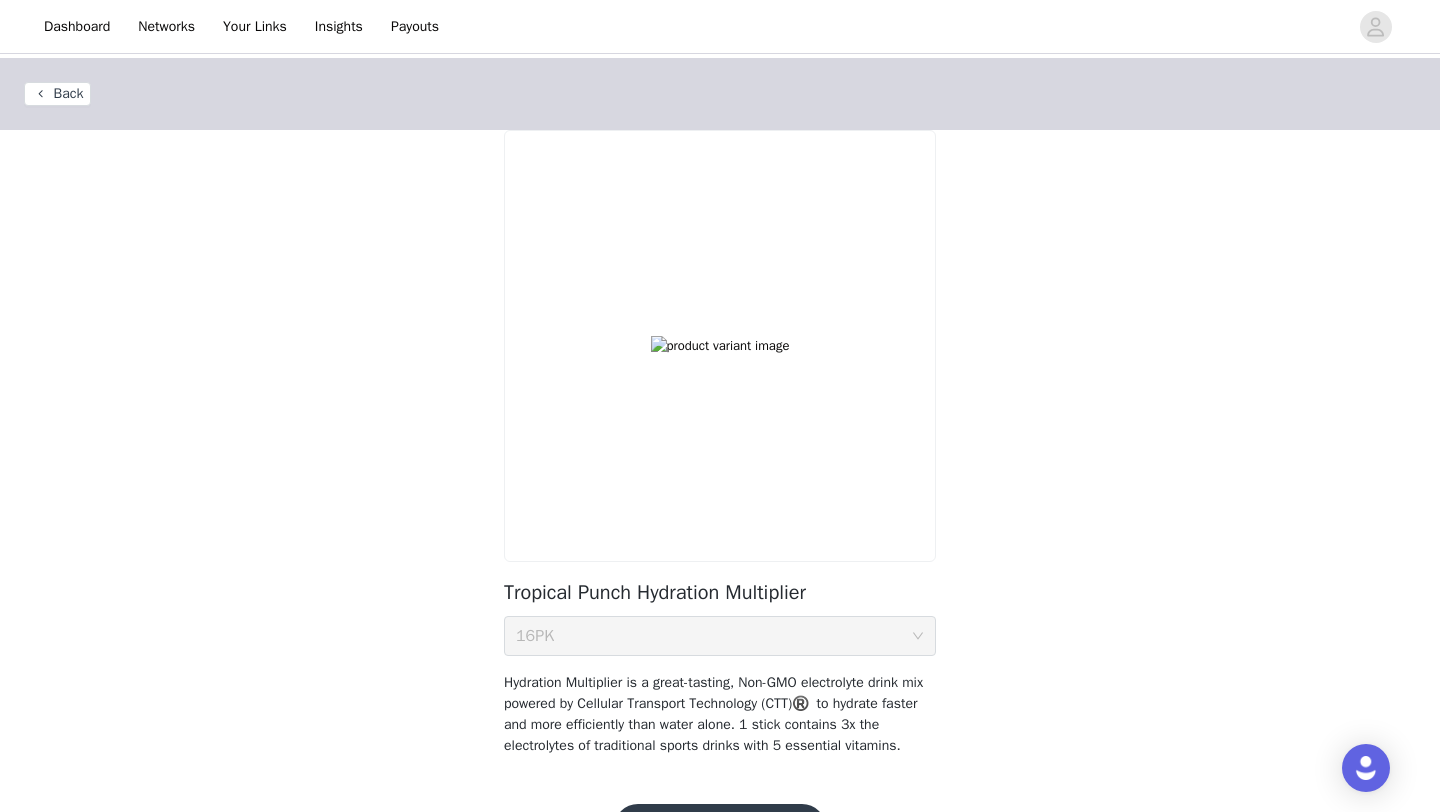 click on "Back" at bounding box center [57, 94] 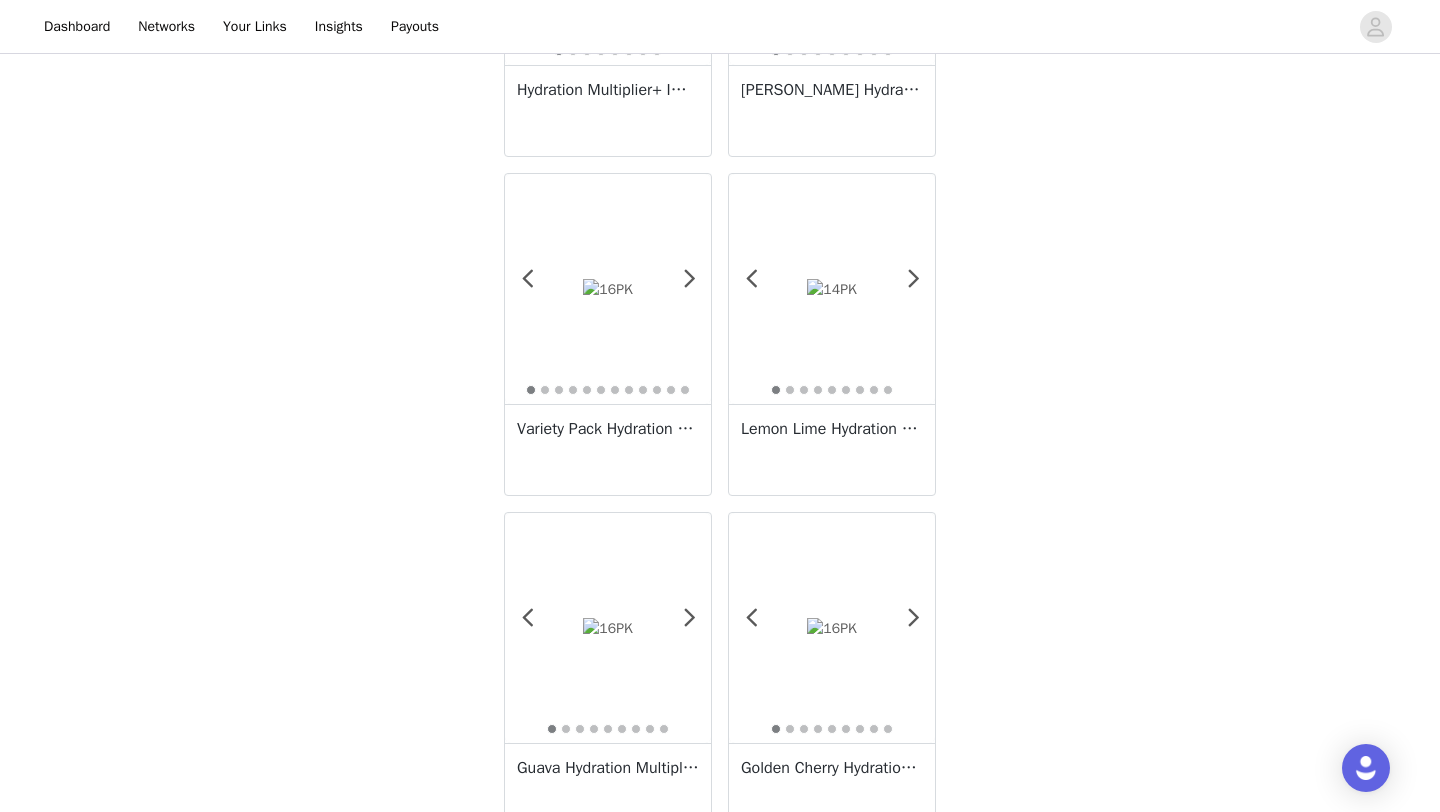 scroll, scrollTop: 2643, scrollLeft: 0, axis: vertical 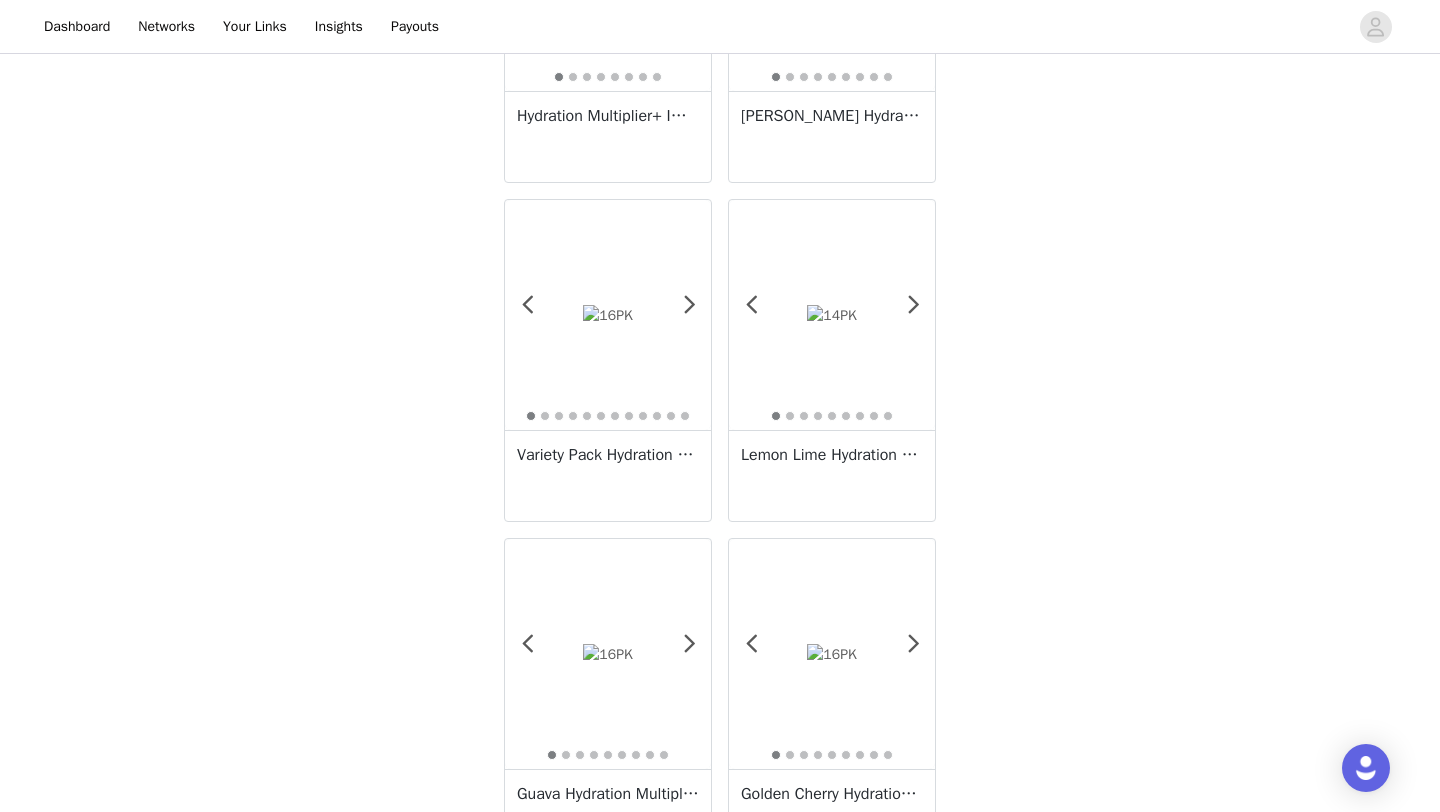 click on "Lemon Lime Hydration Multiplier Sugar-Free" at bounding box center (832, 475) 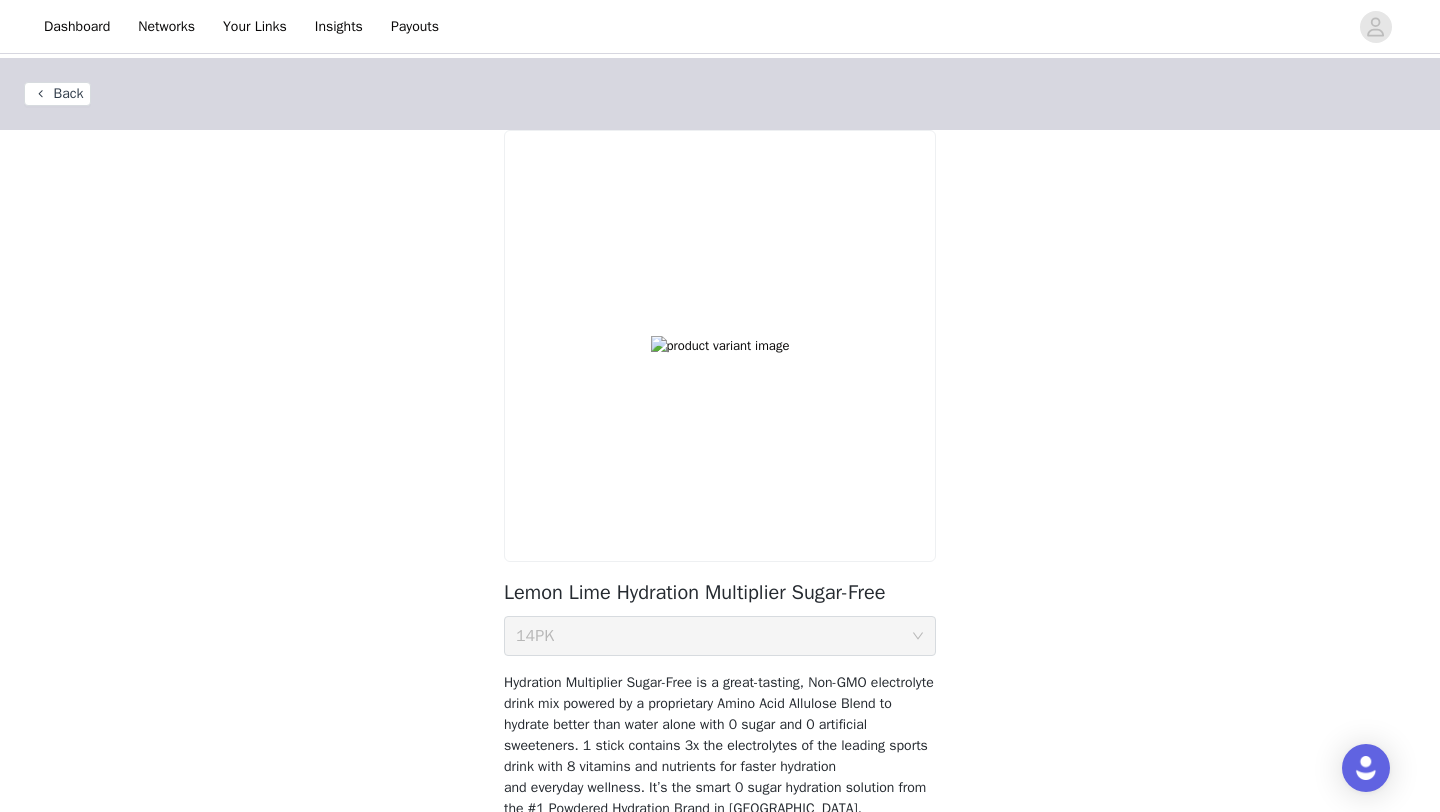 scroll, scrollTop: 148, scrollLeft: 0, axis: vertical 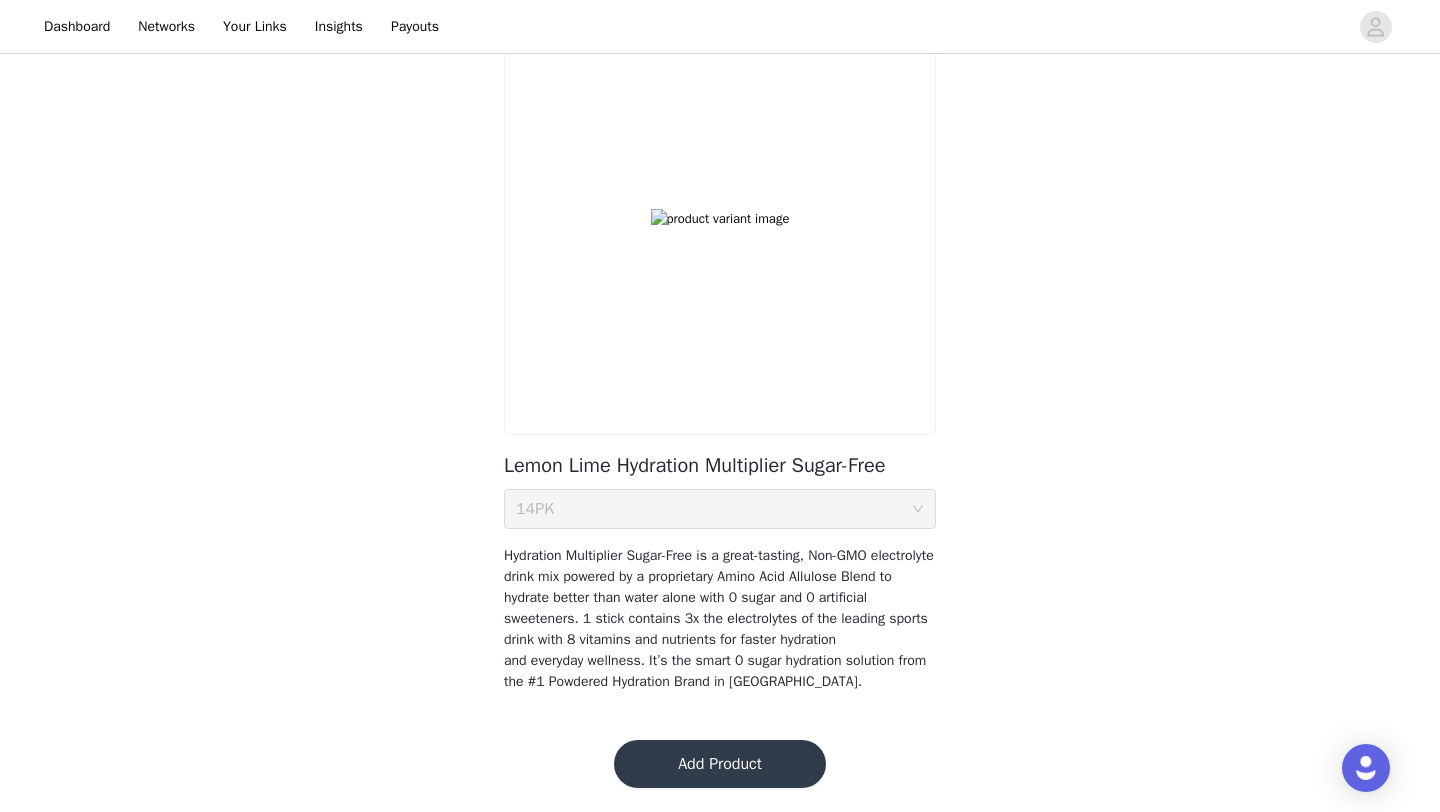 click on "Add Product" at bounding box center (720, 764) 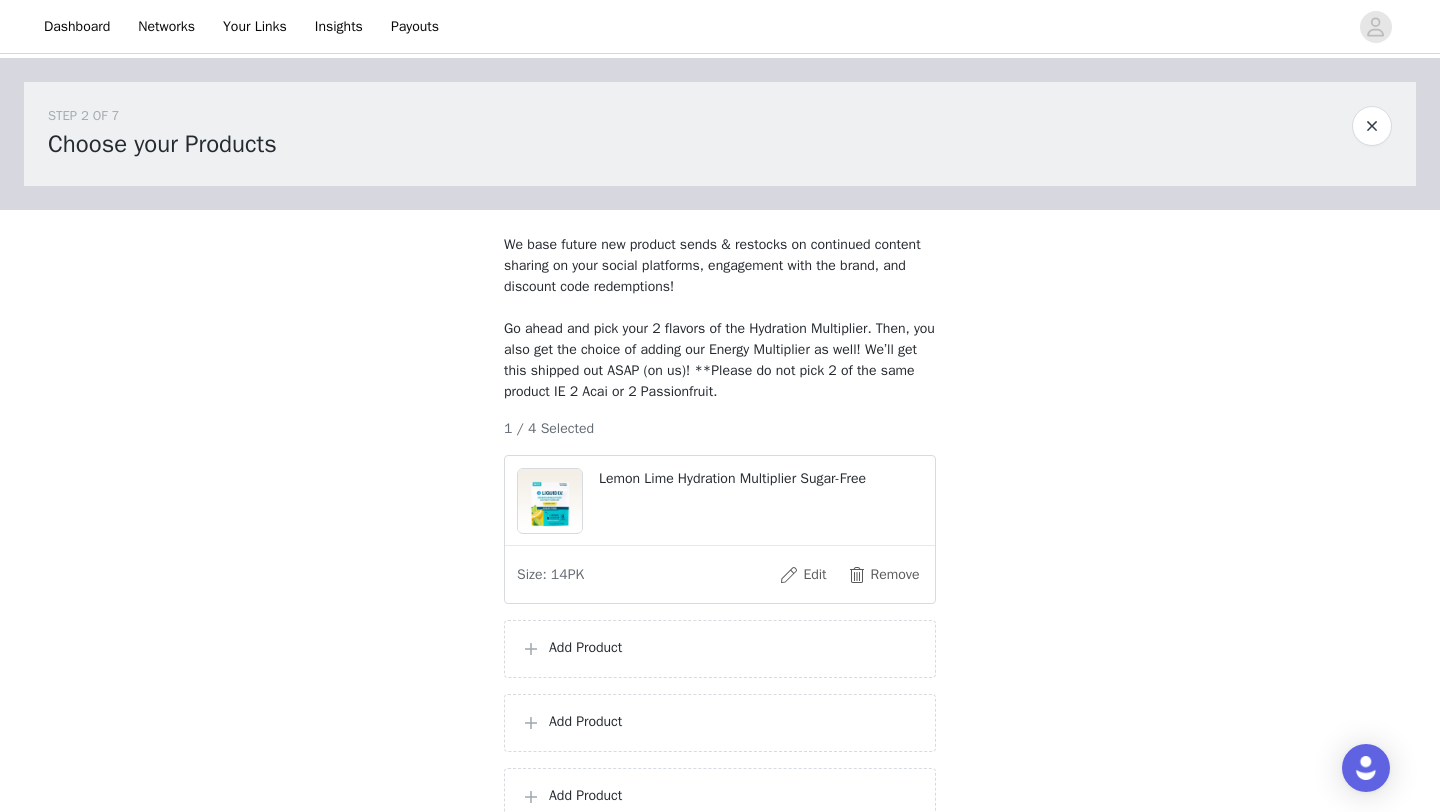 scroll, scrollTop: 218, scrollLeft: 0, axis: vertical 